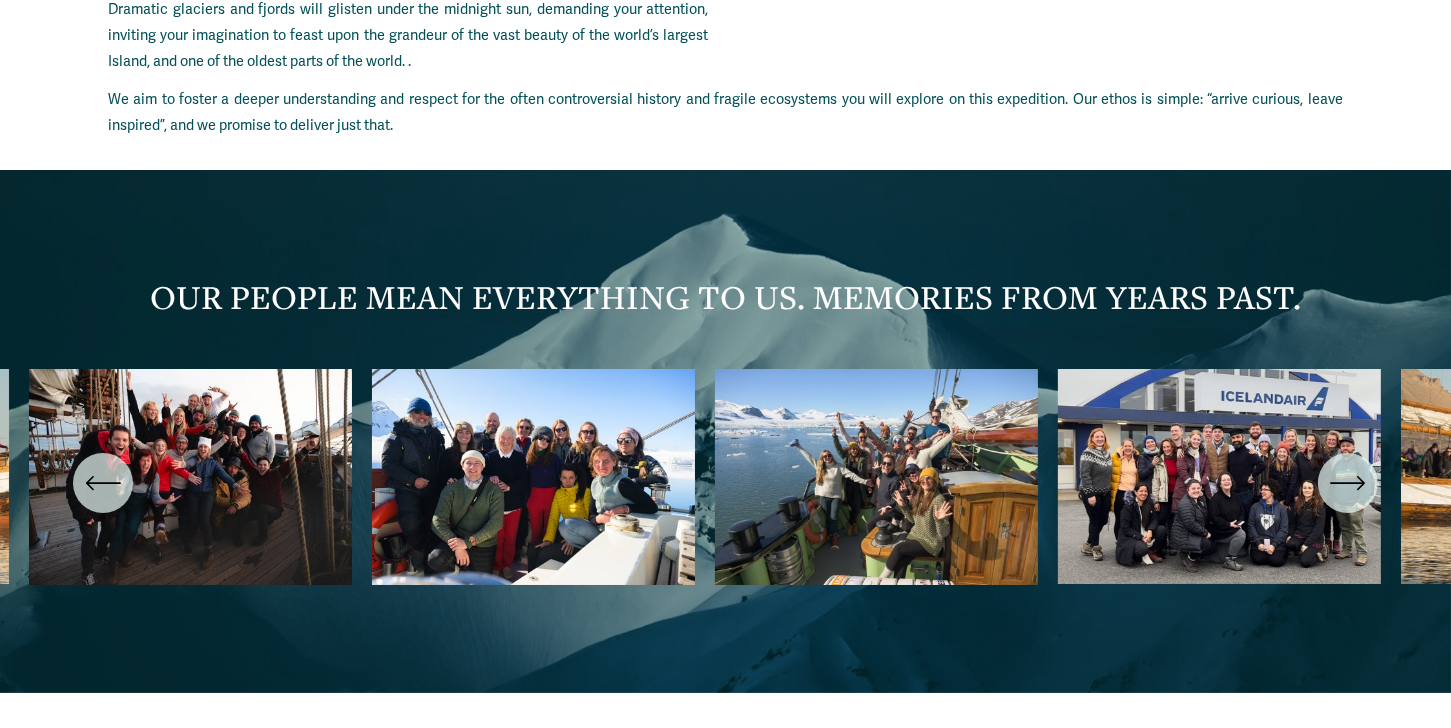 scroll, scrollTop: 6892, scrollLeft: 0, axis: vertical 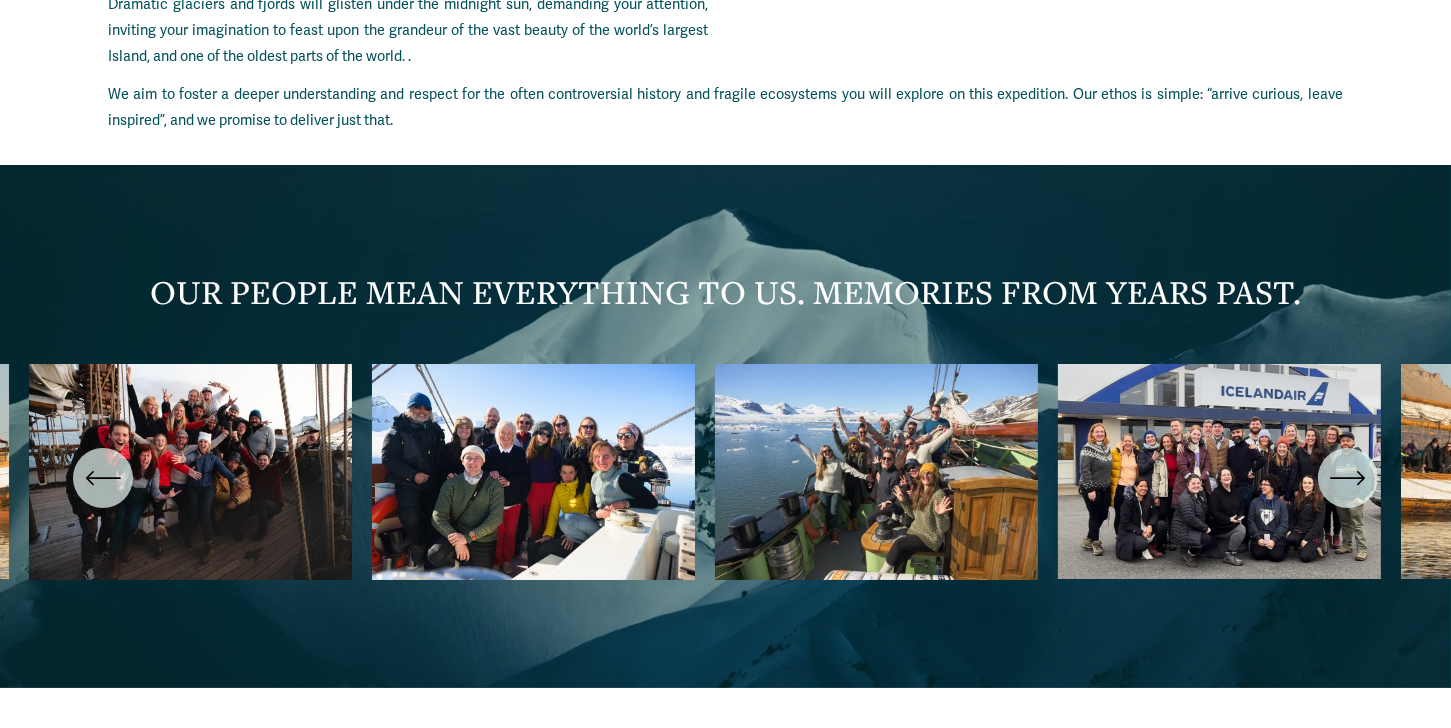click 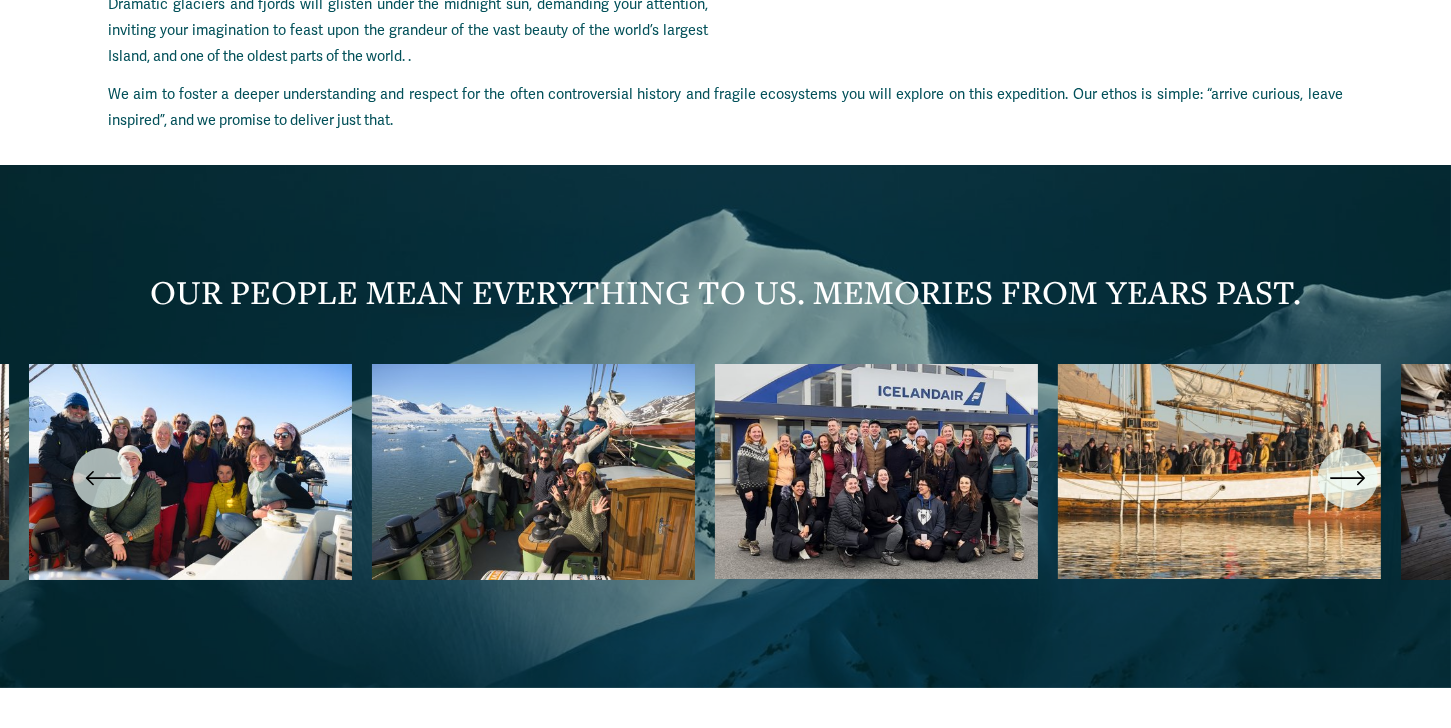 click 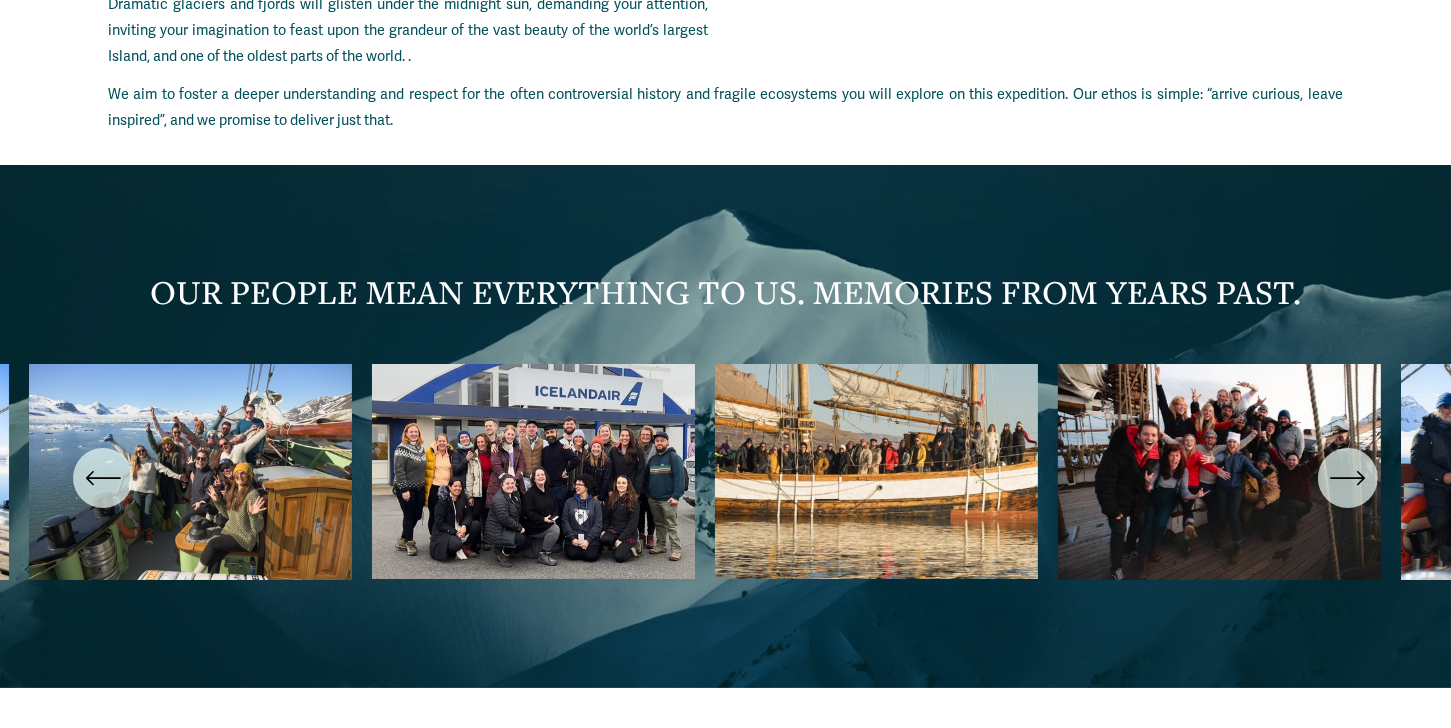 click 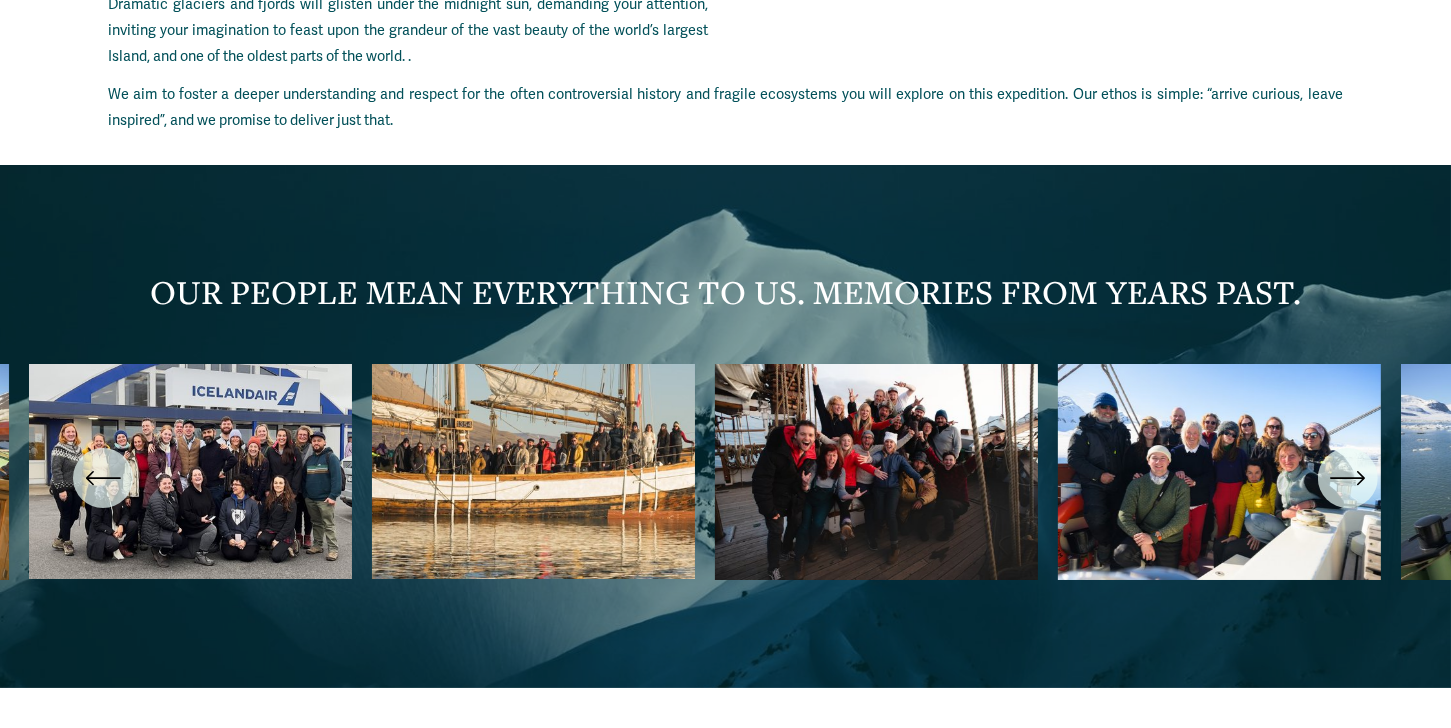 click 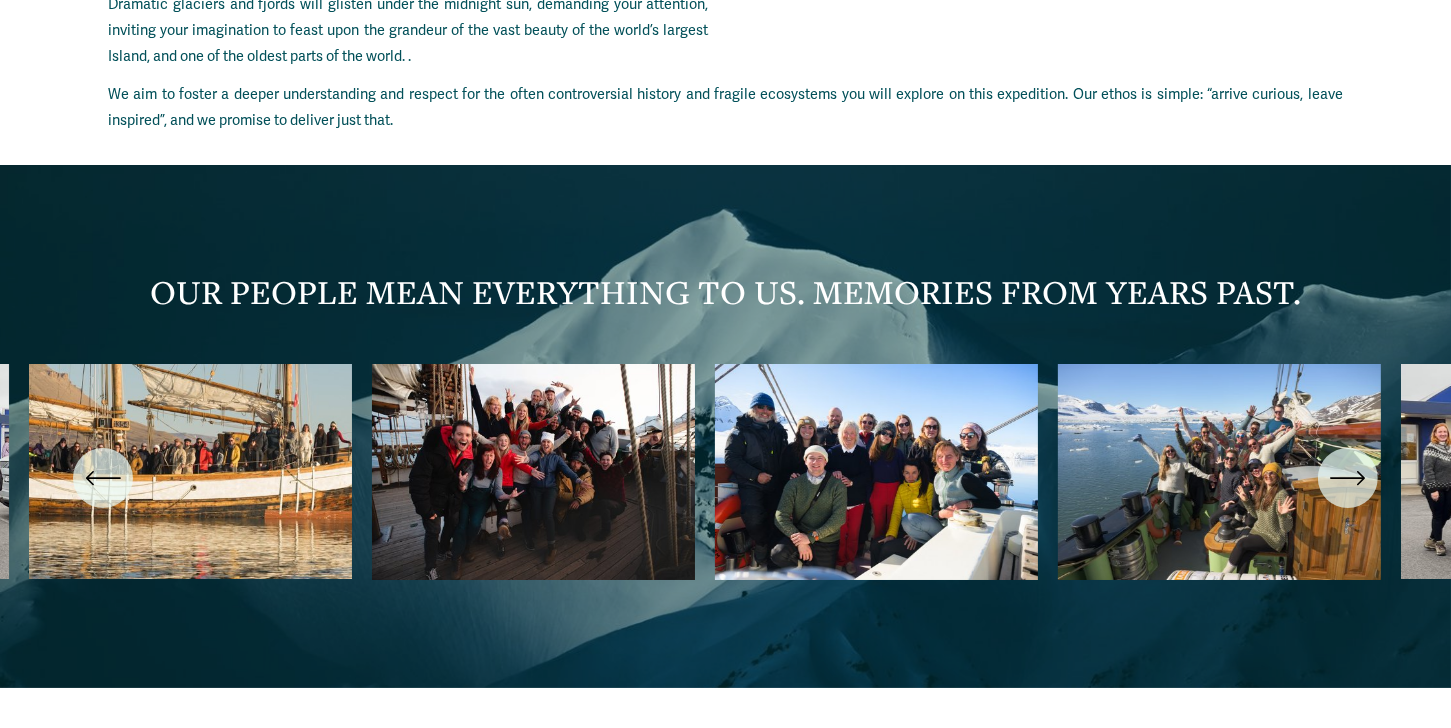 click 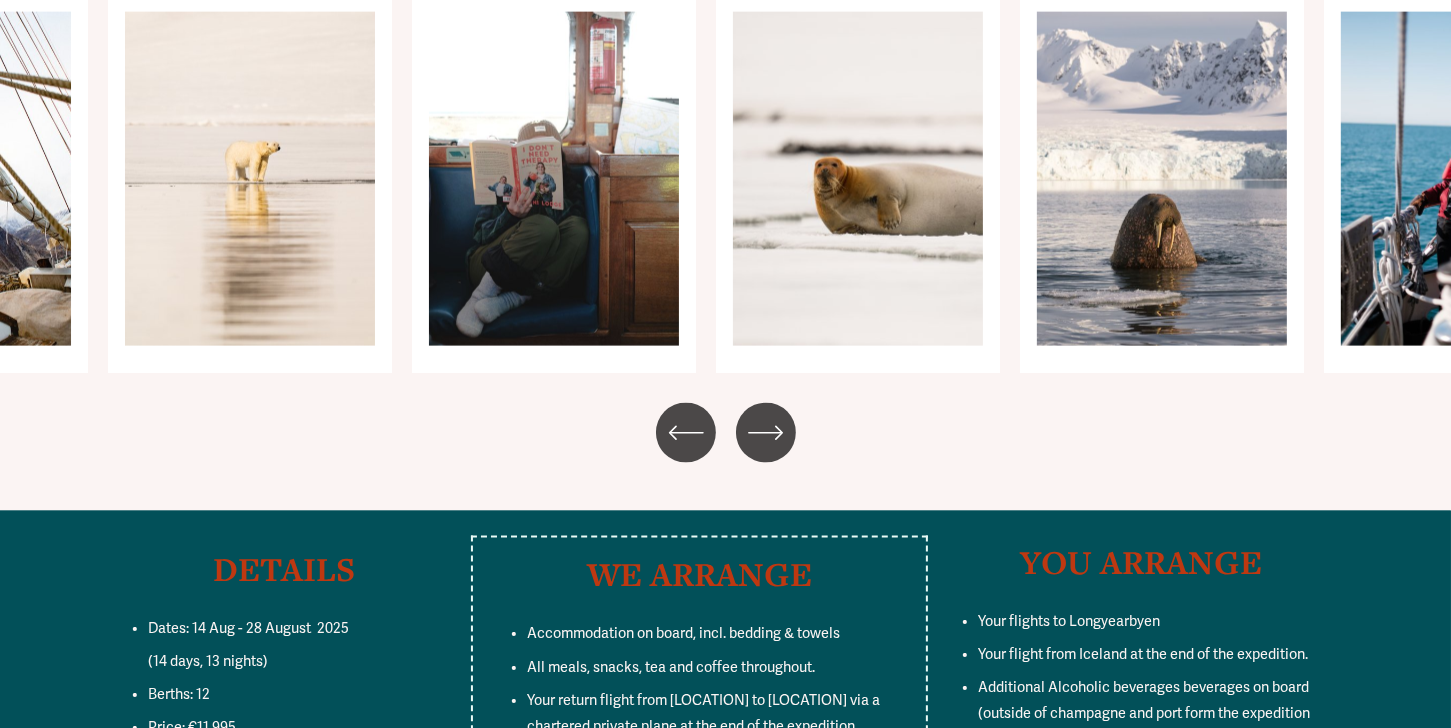 scroll, scrollTop: 9983, scrollLeft: 0, axis: vertical 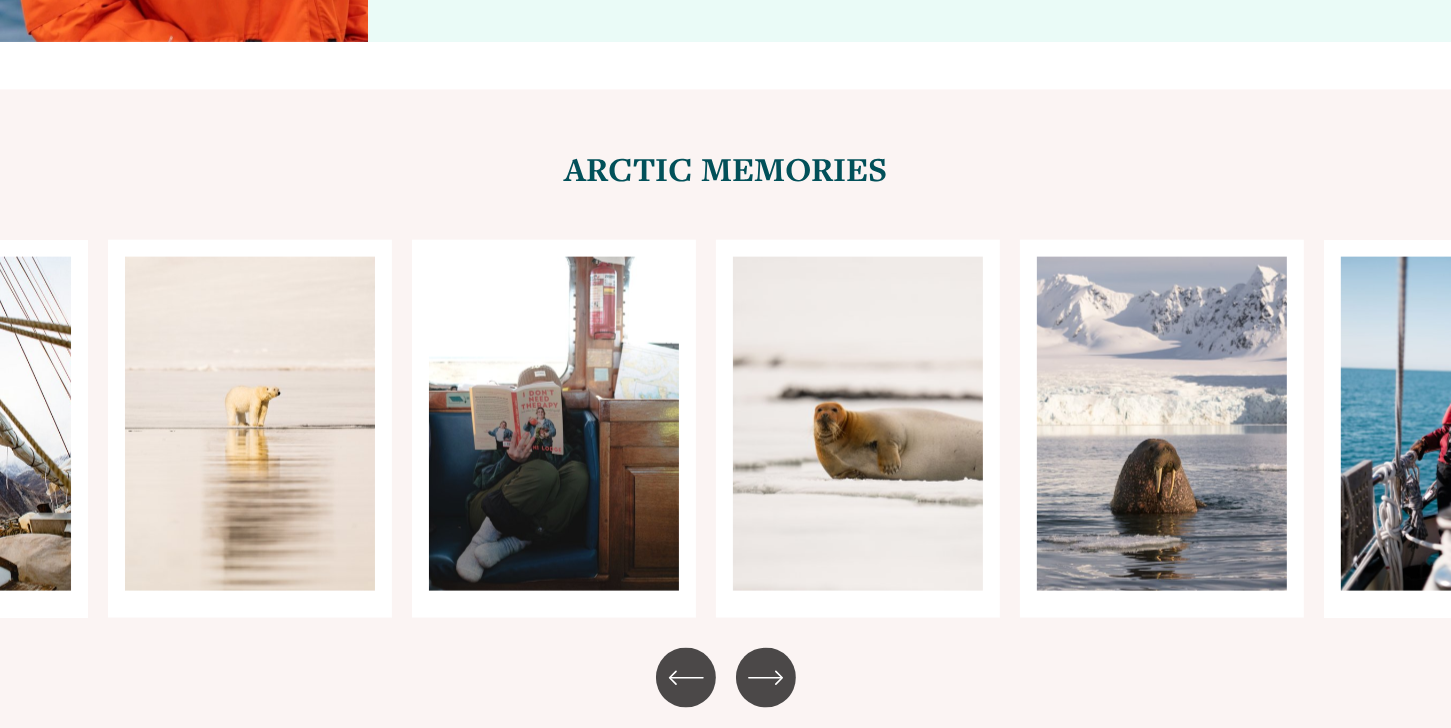 click 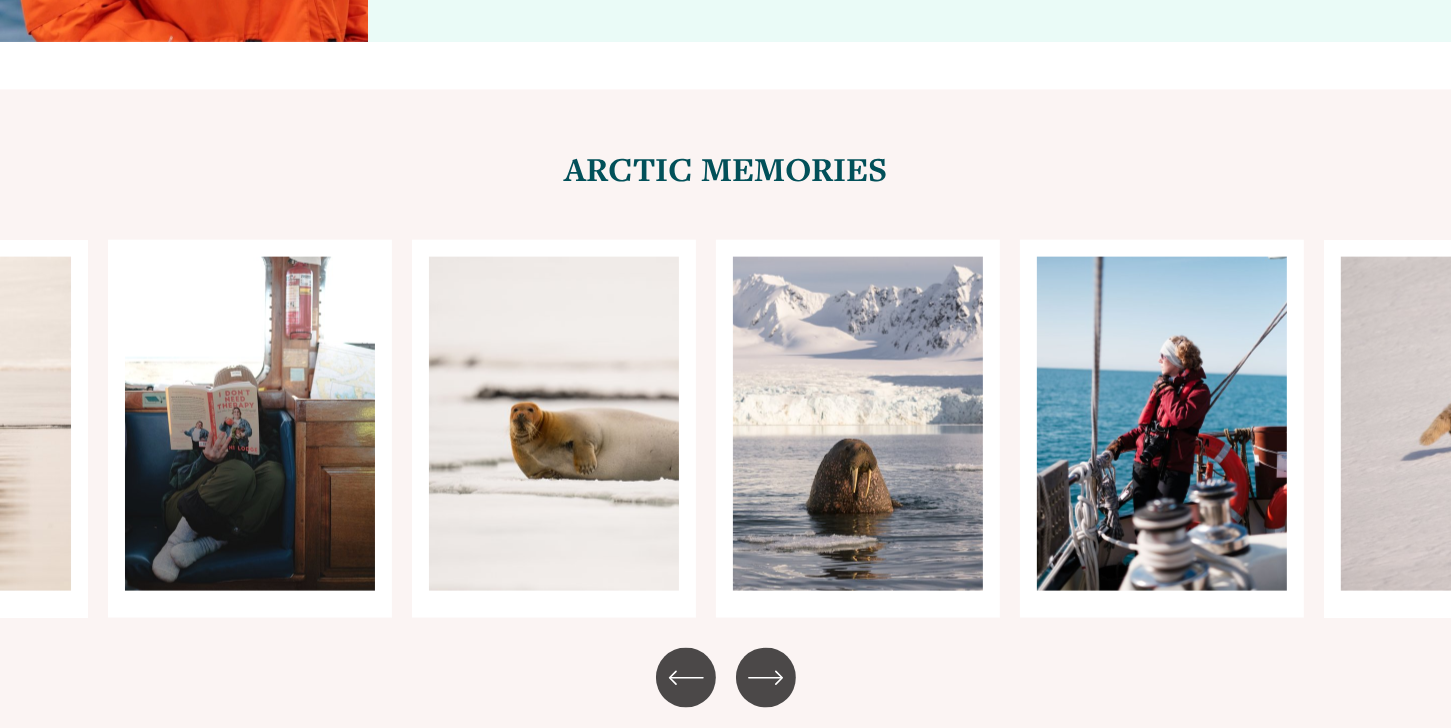 click 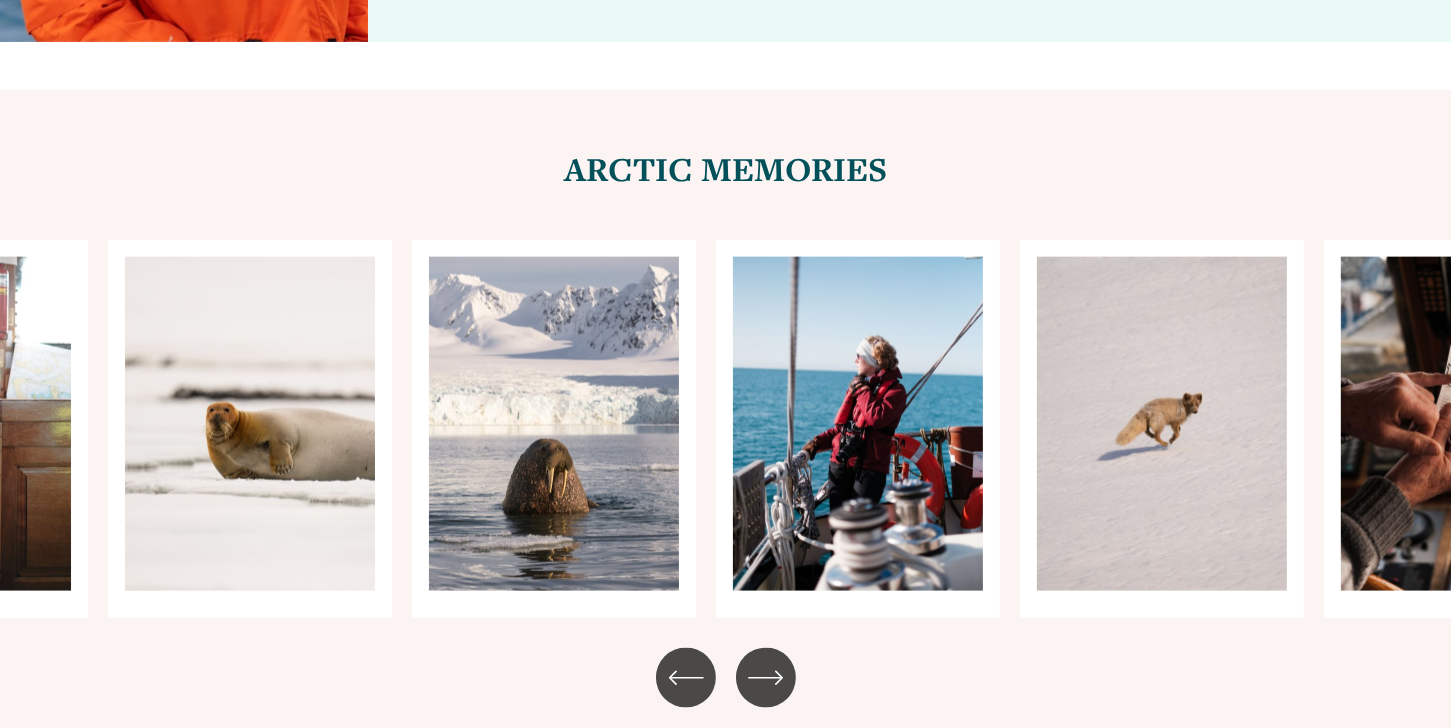 click 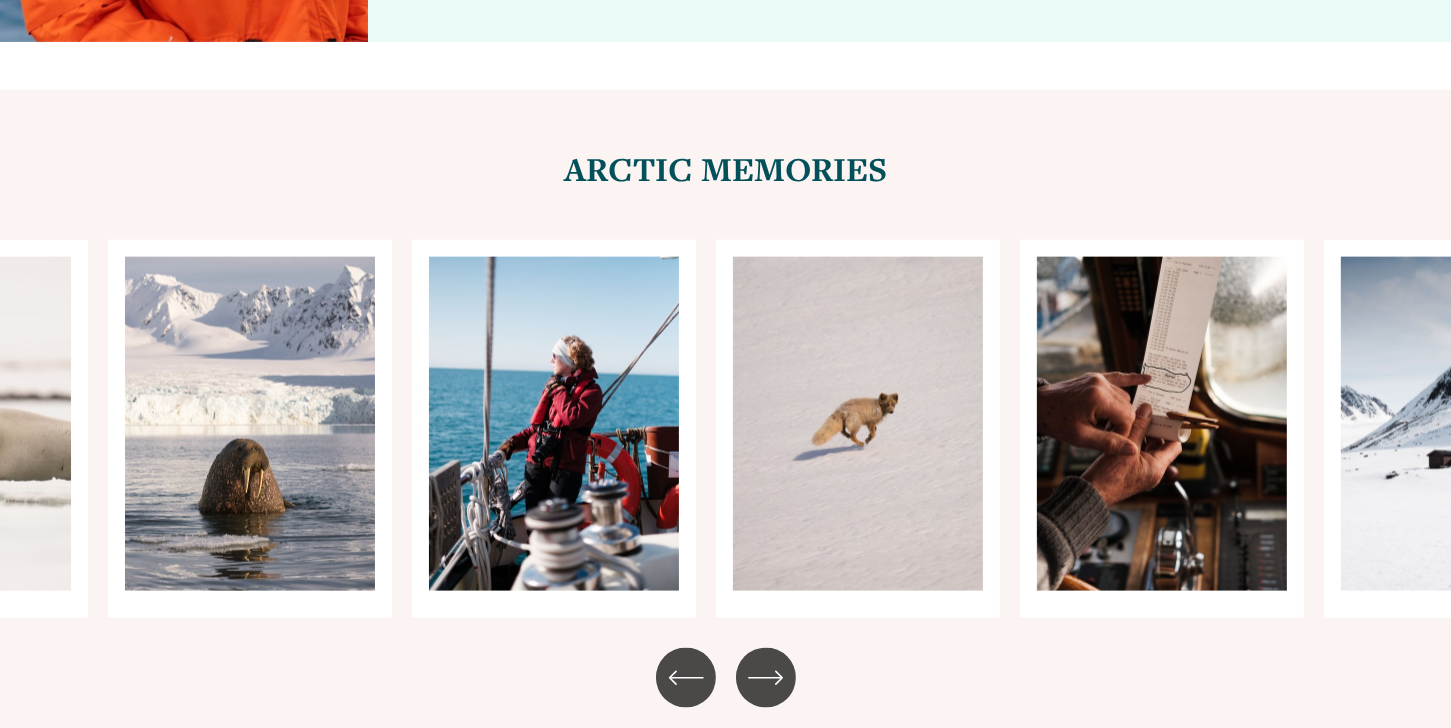 click 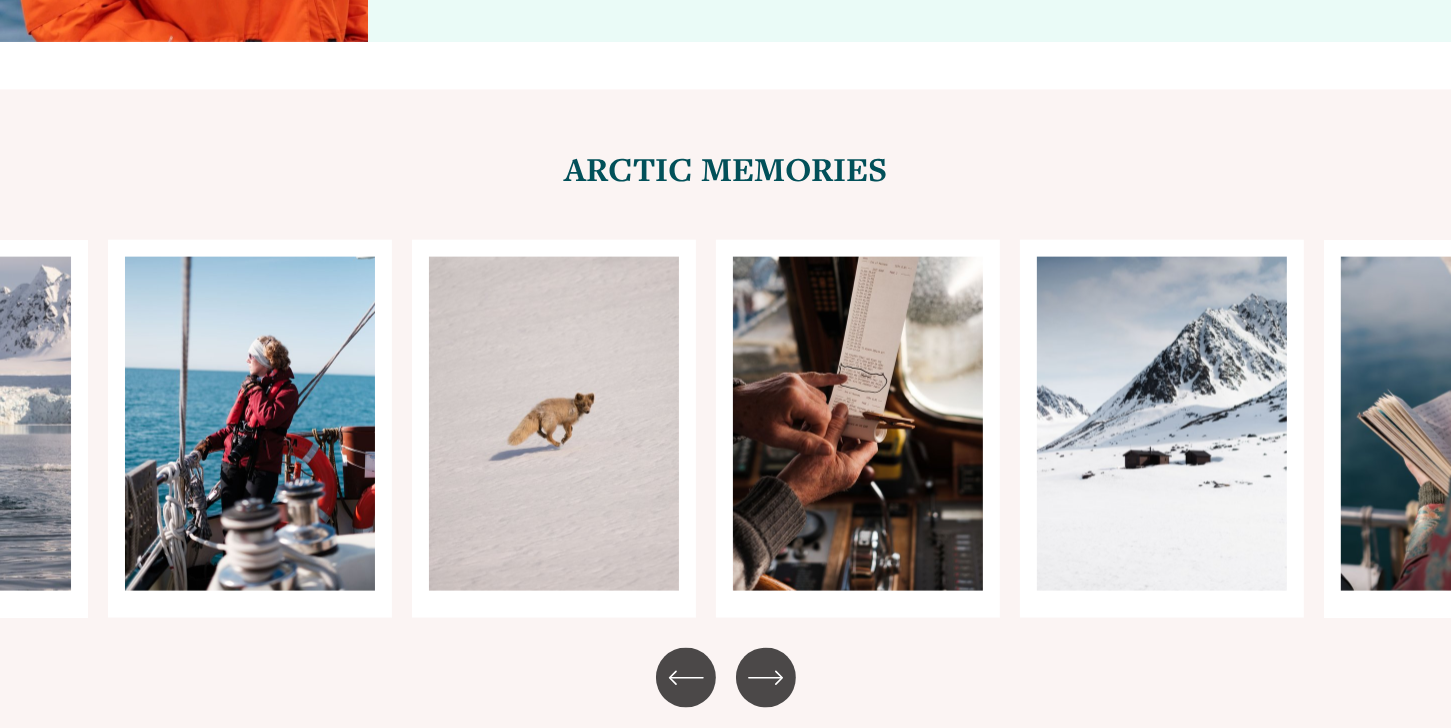 click 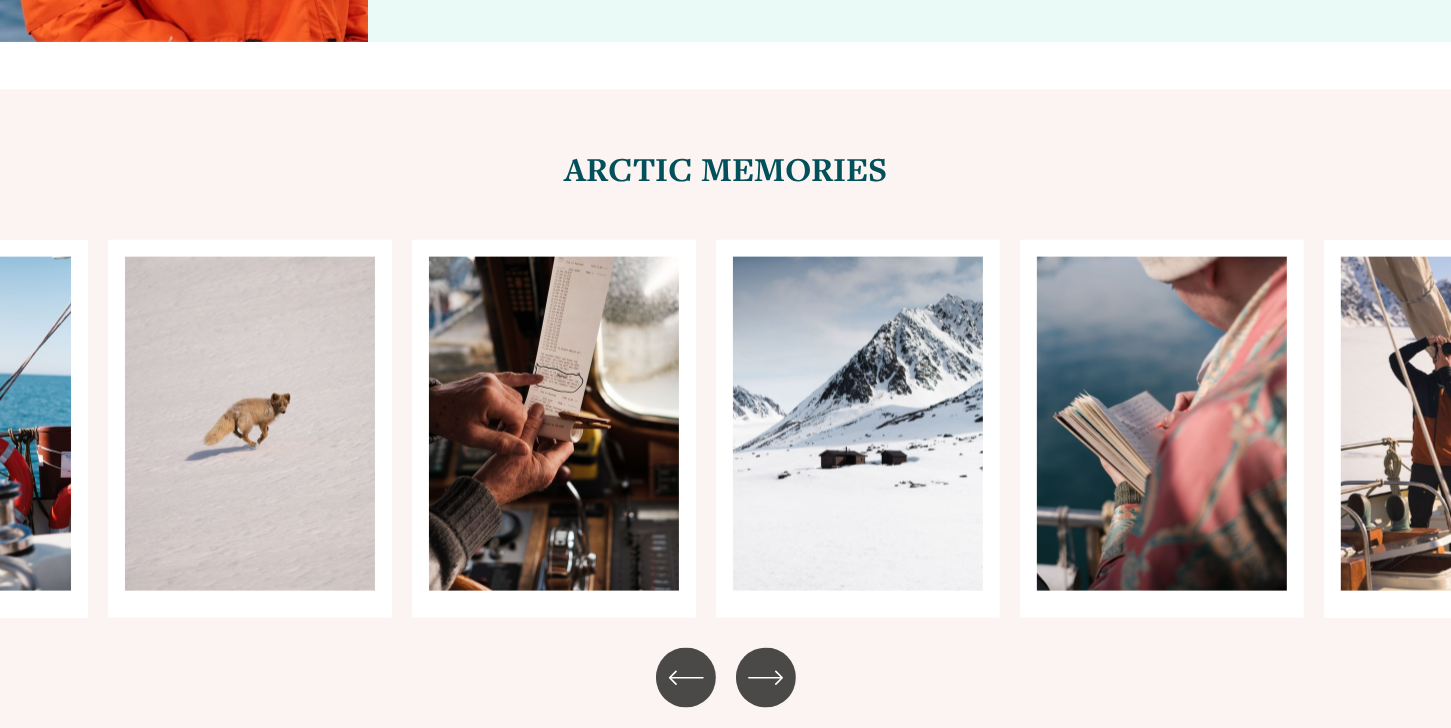click 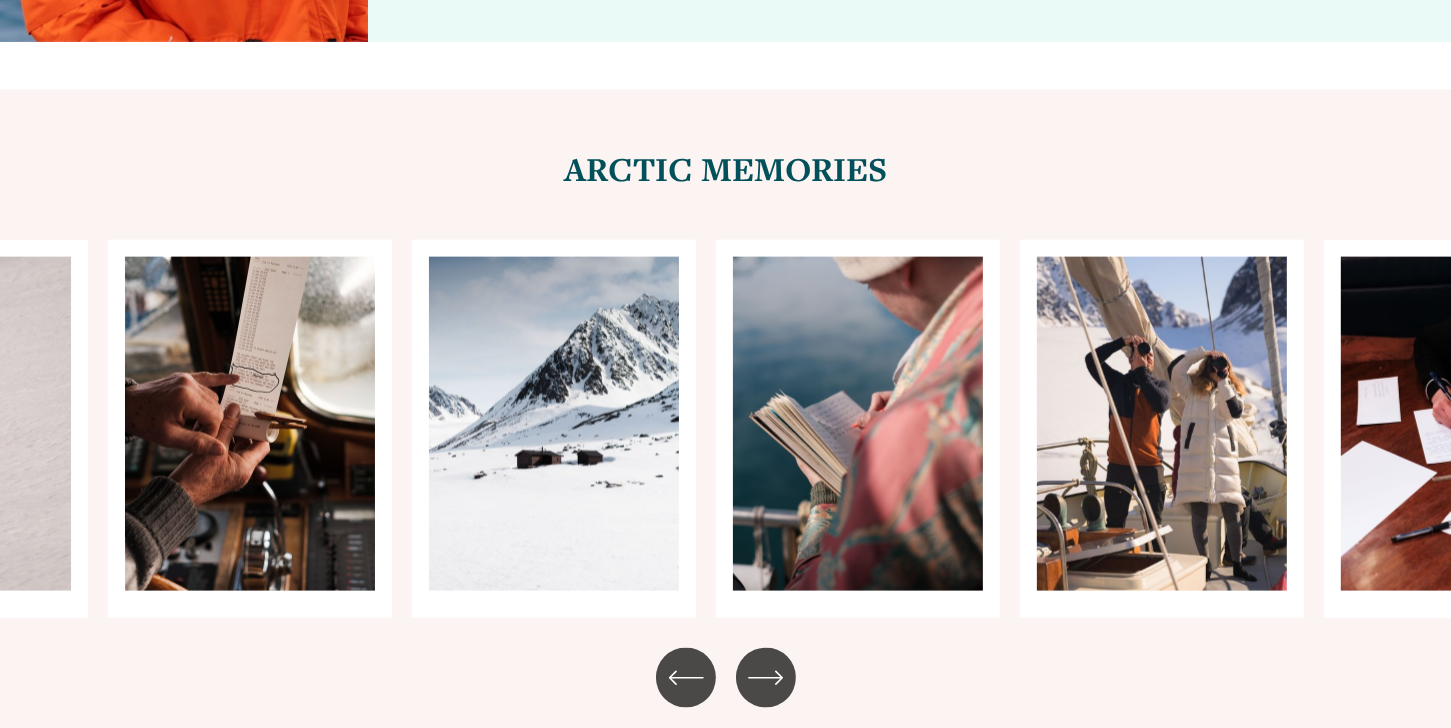 click 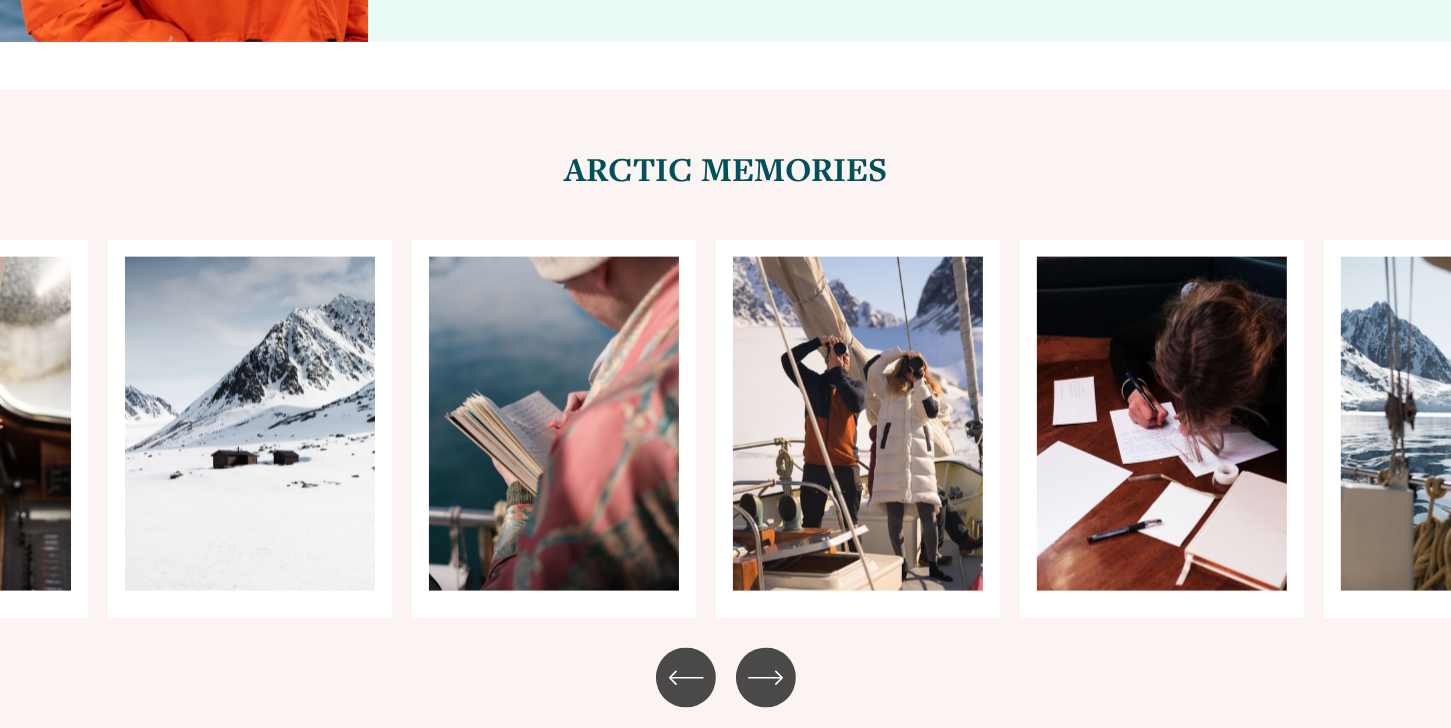 click 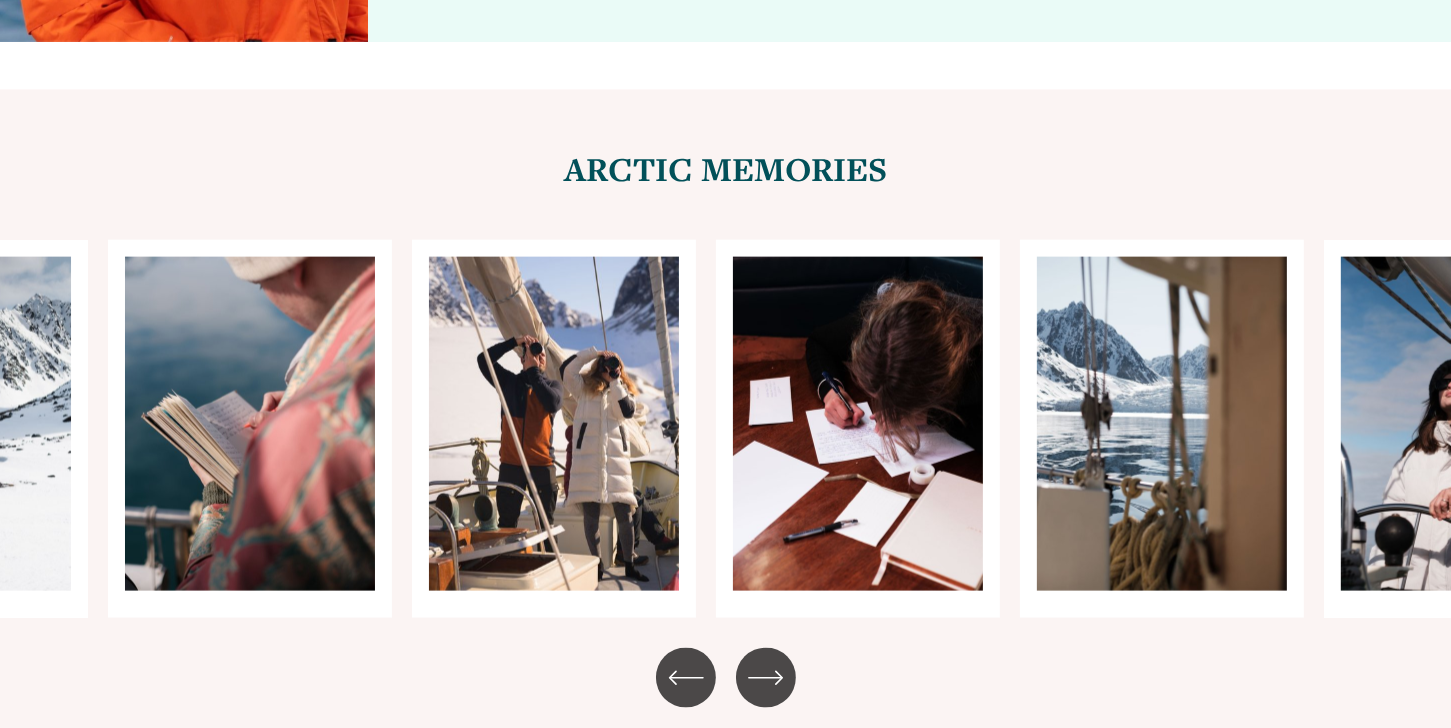 click 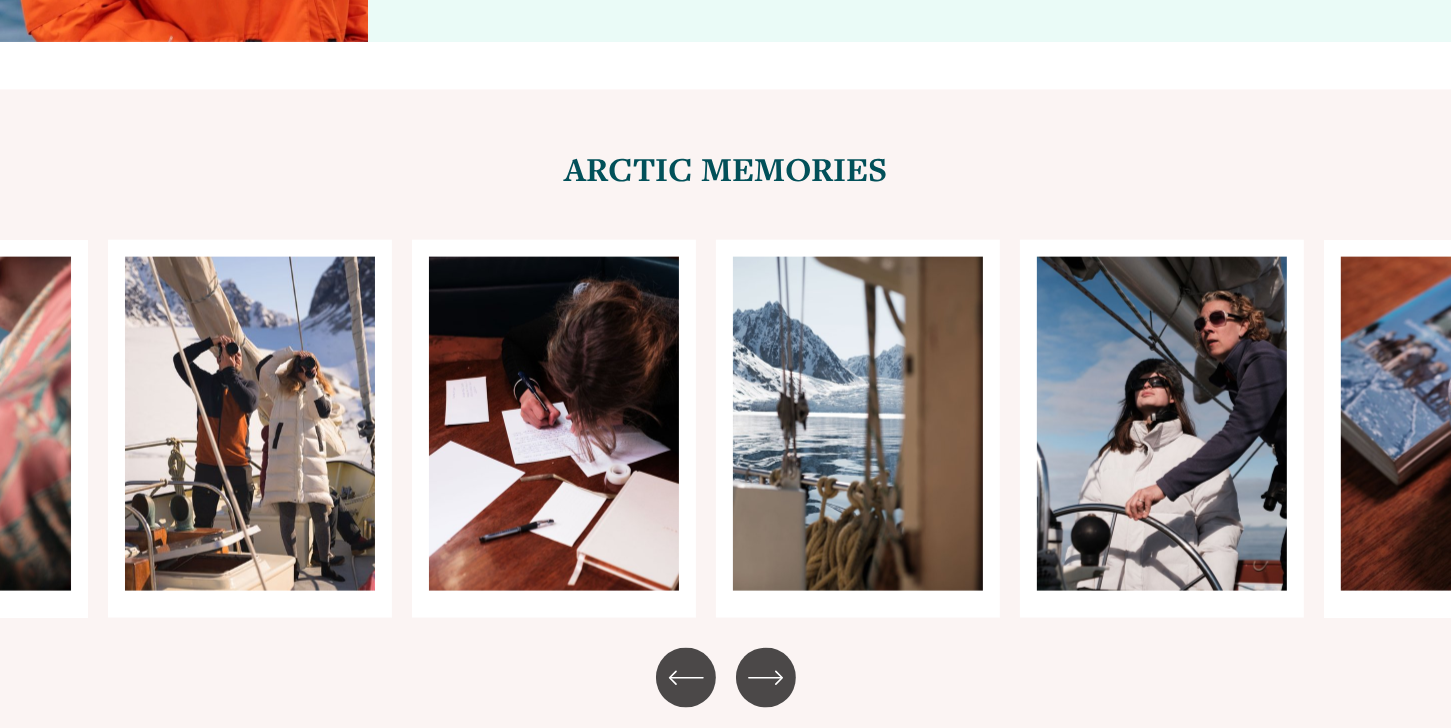 click 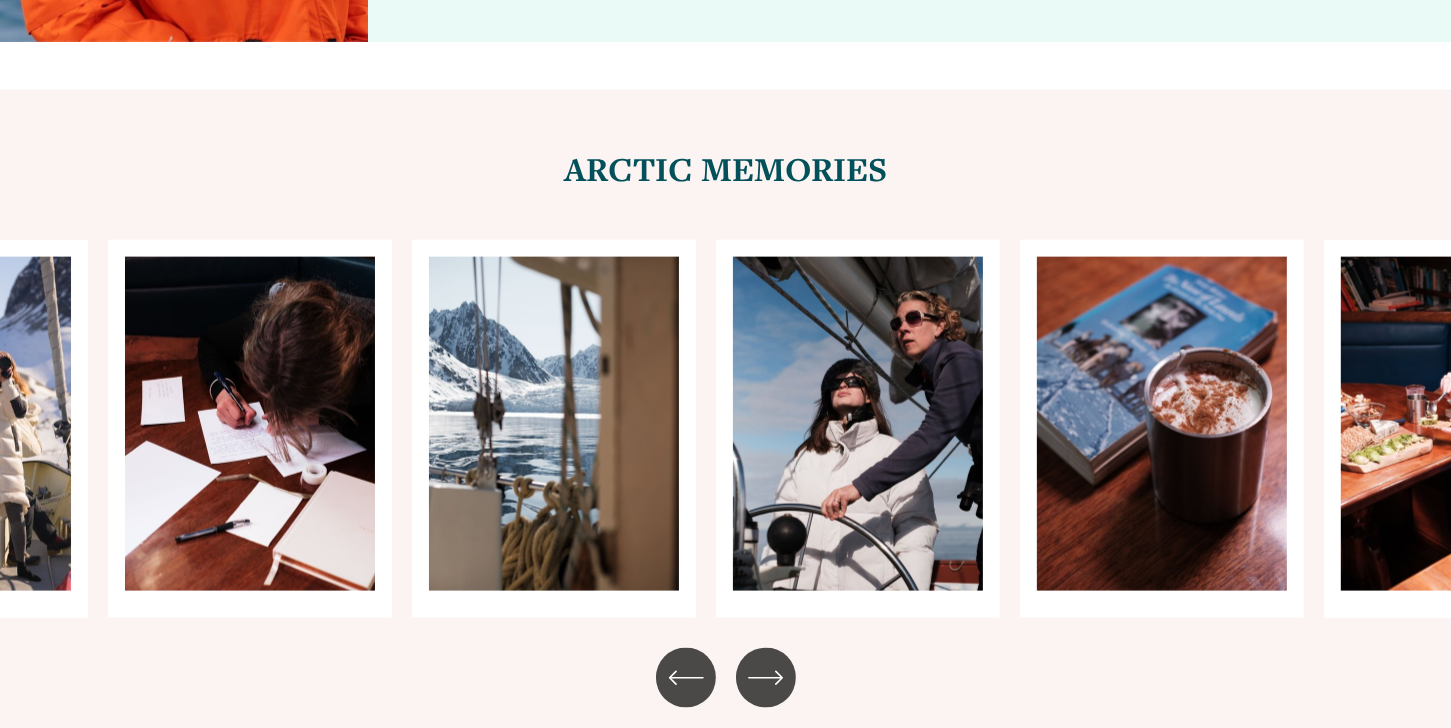 click 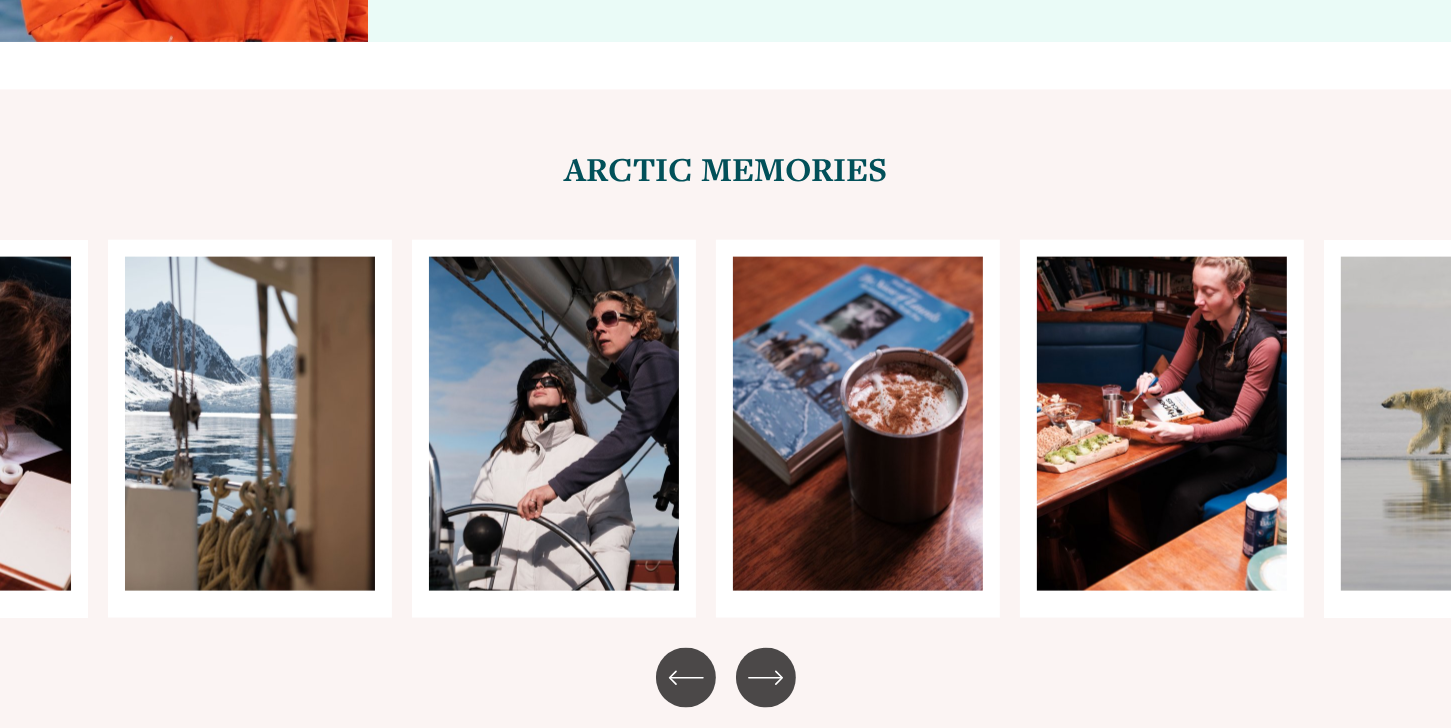 click 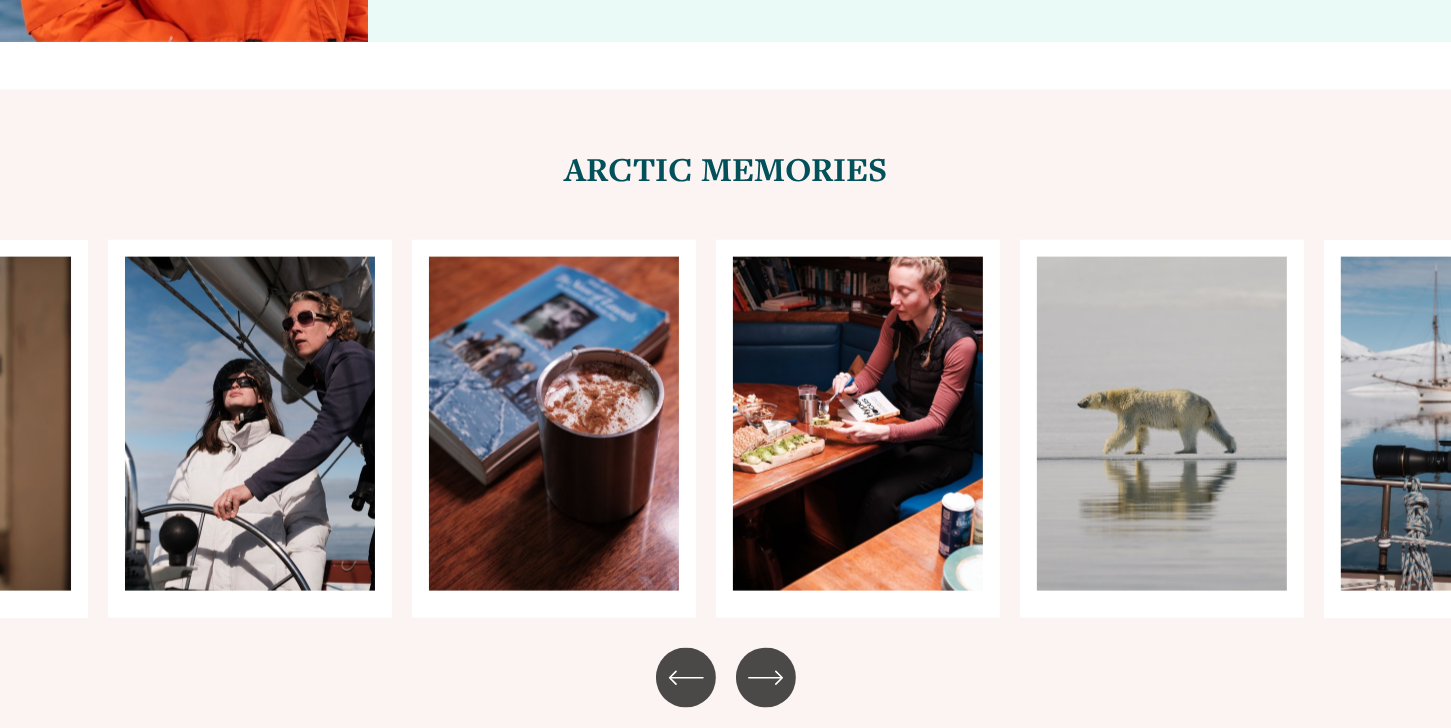 click 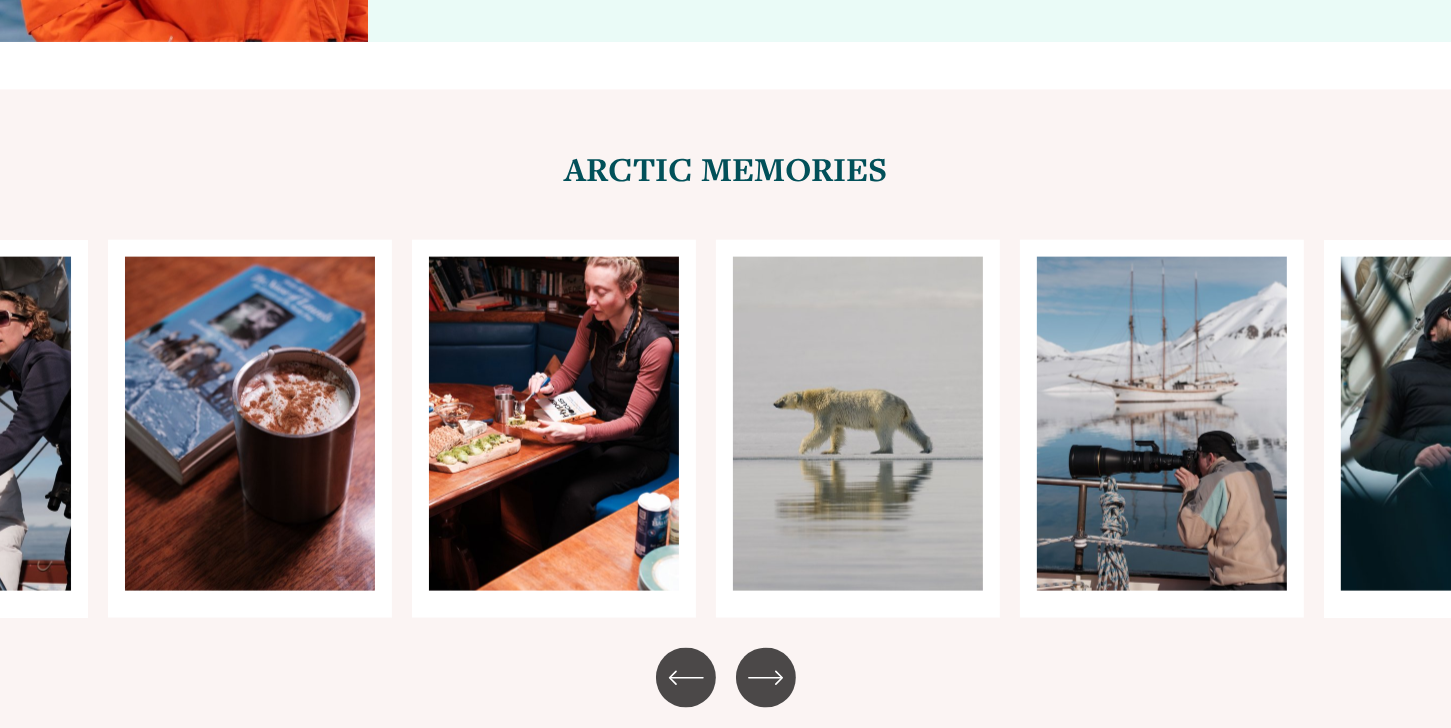 click 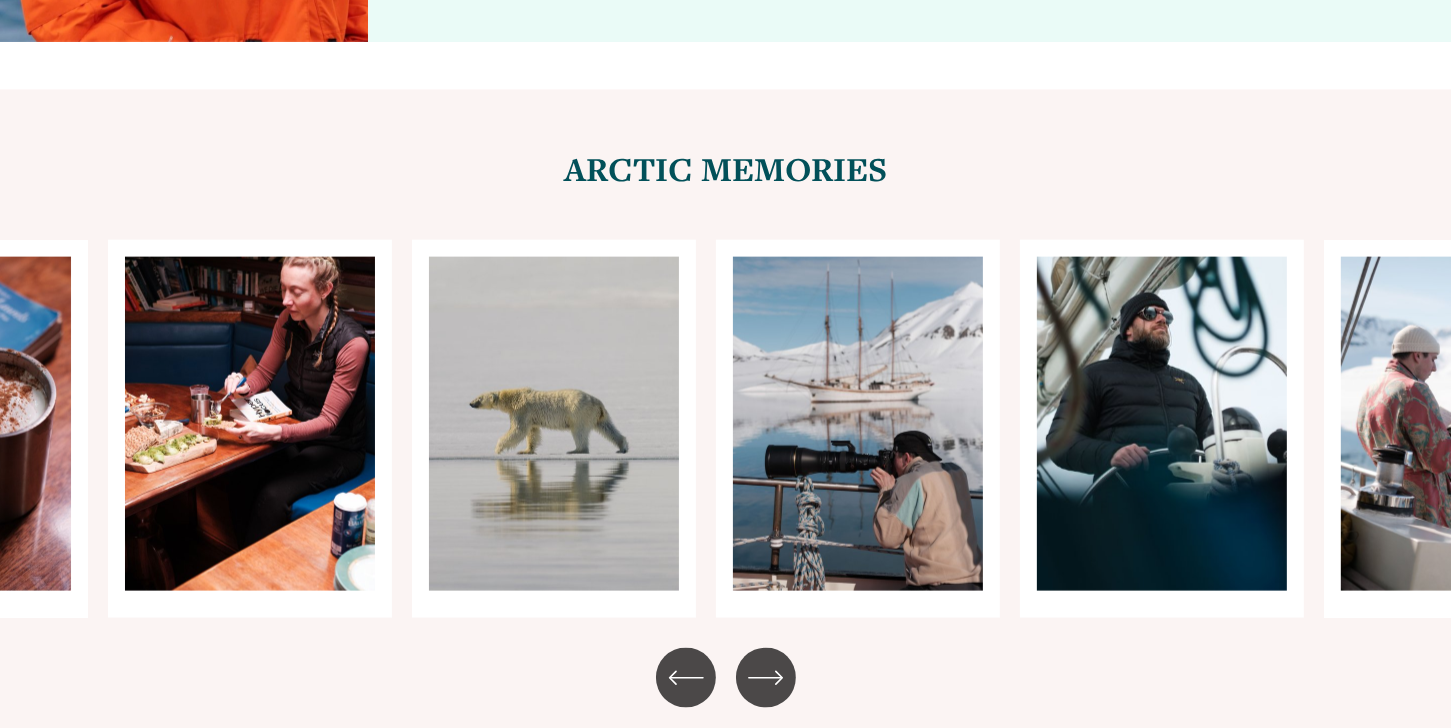 click 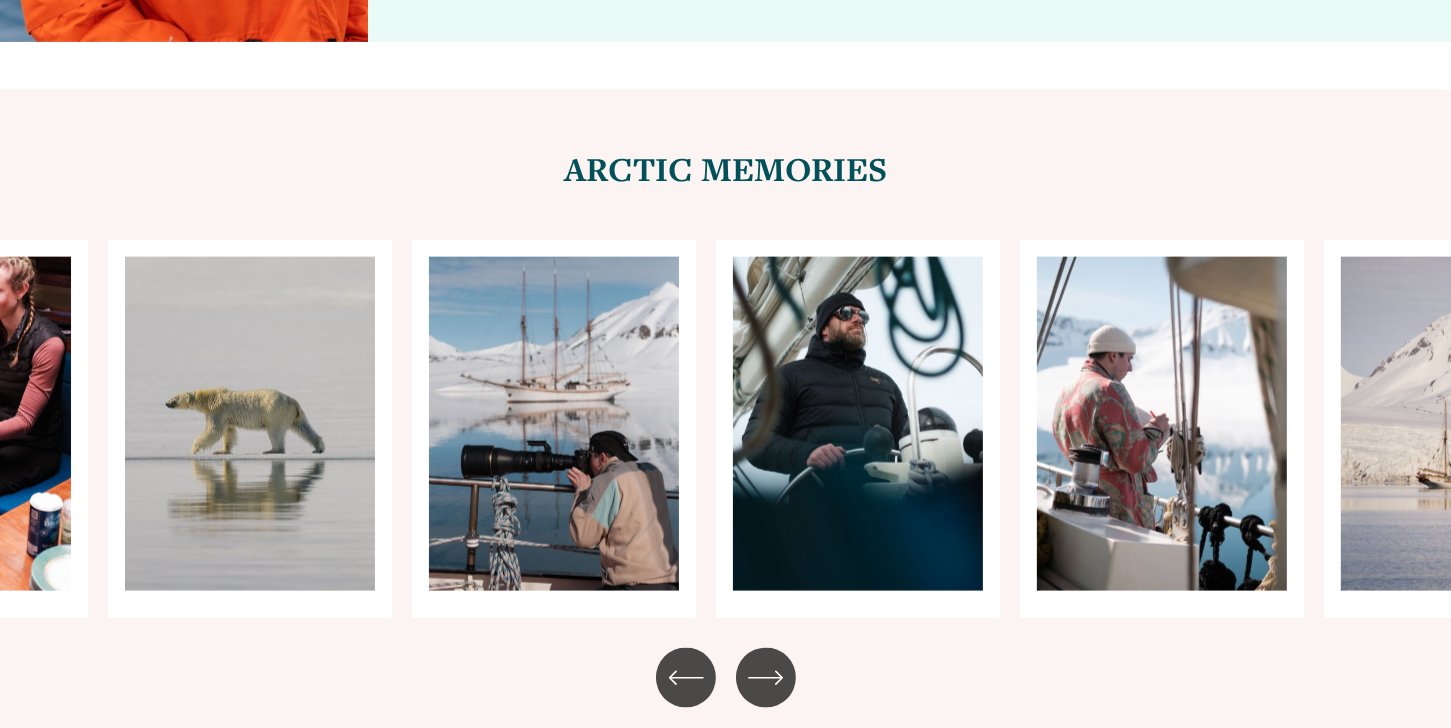 click 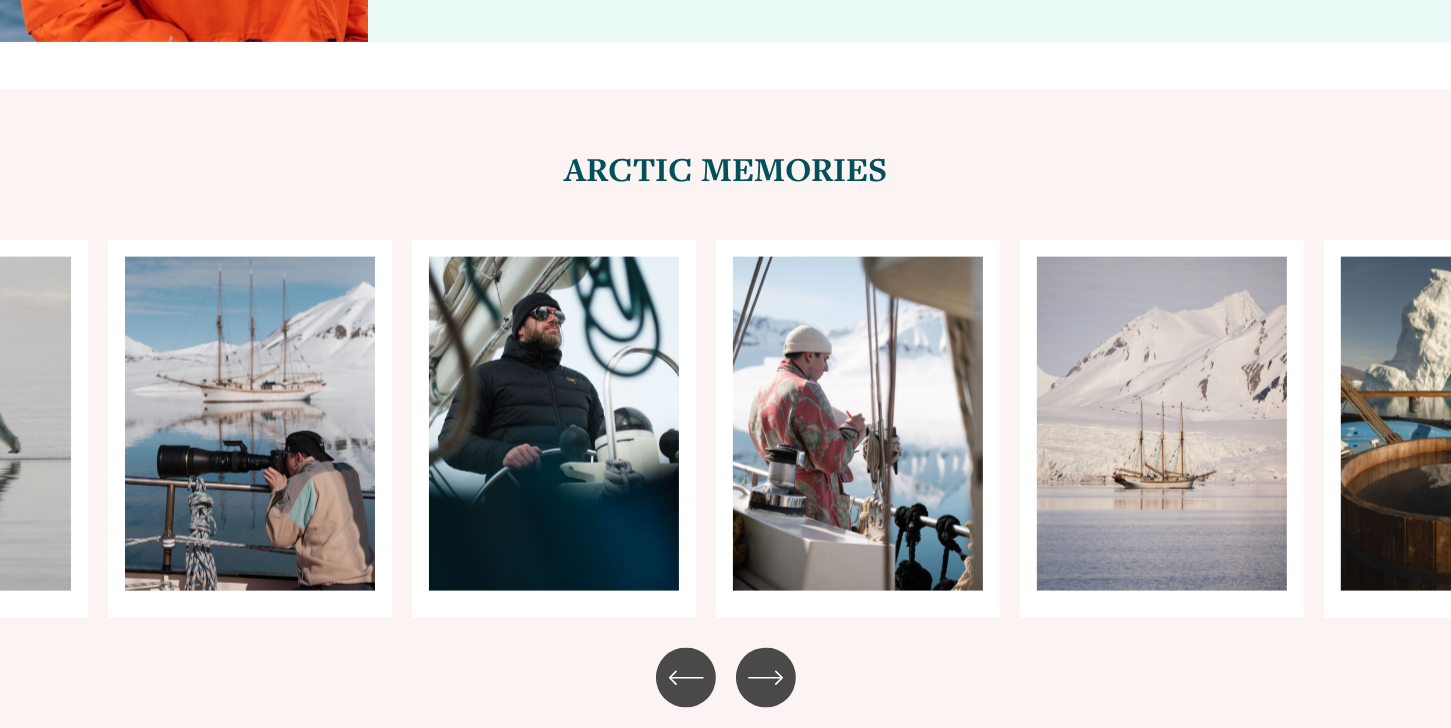 click 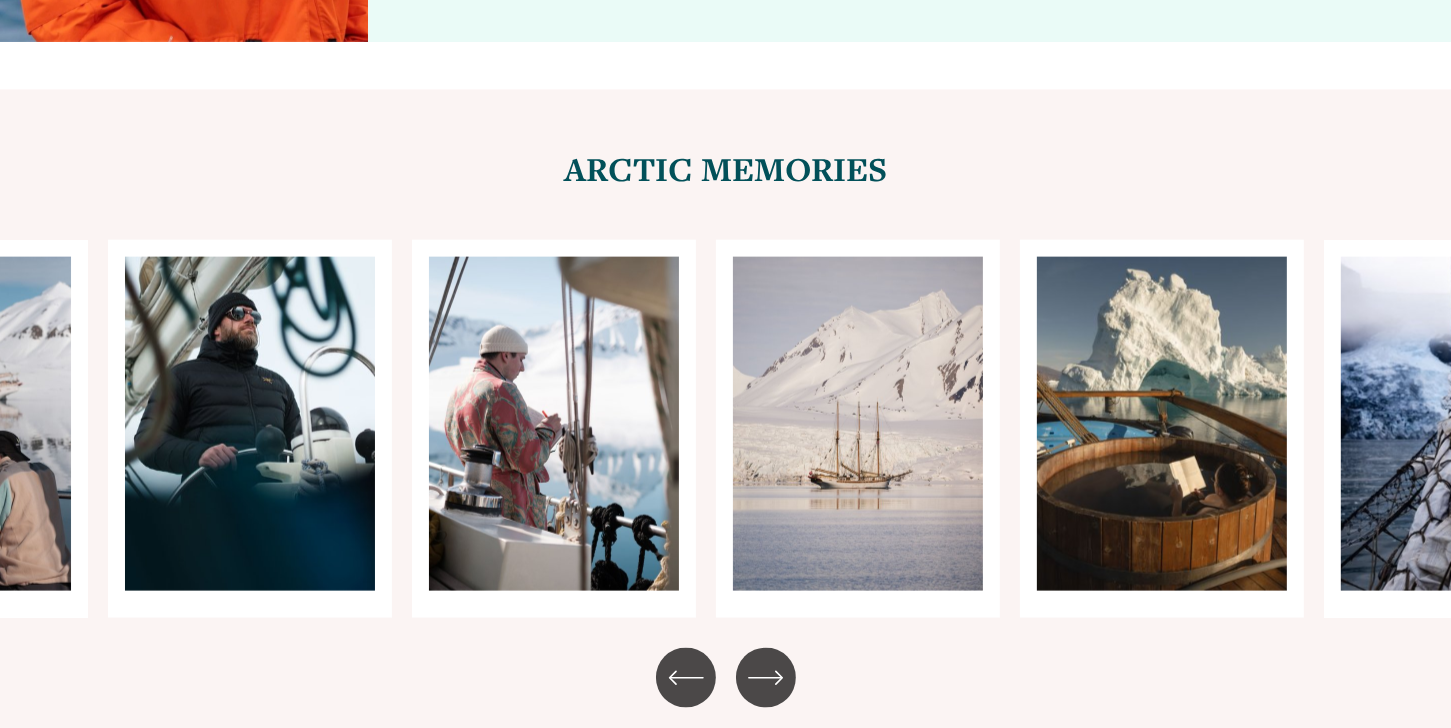 click 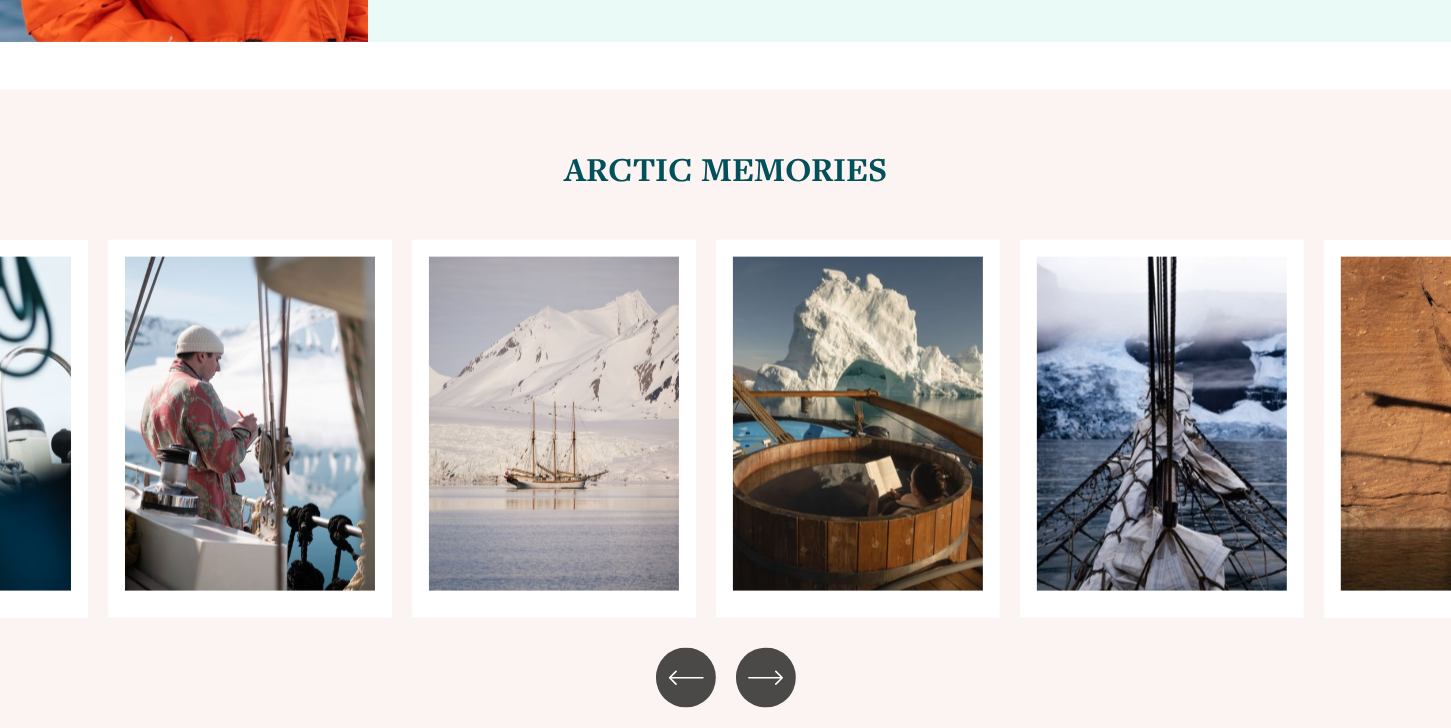 click 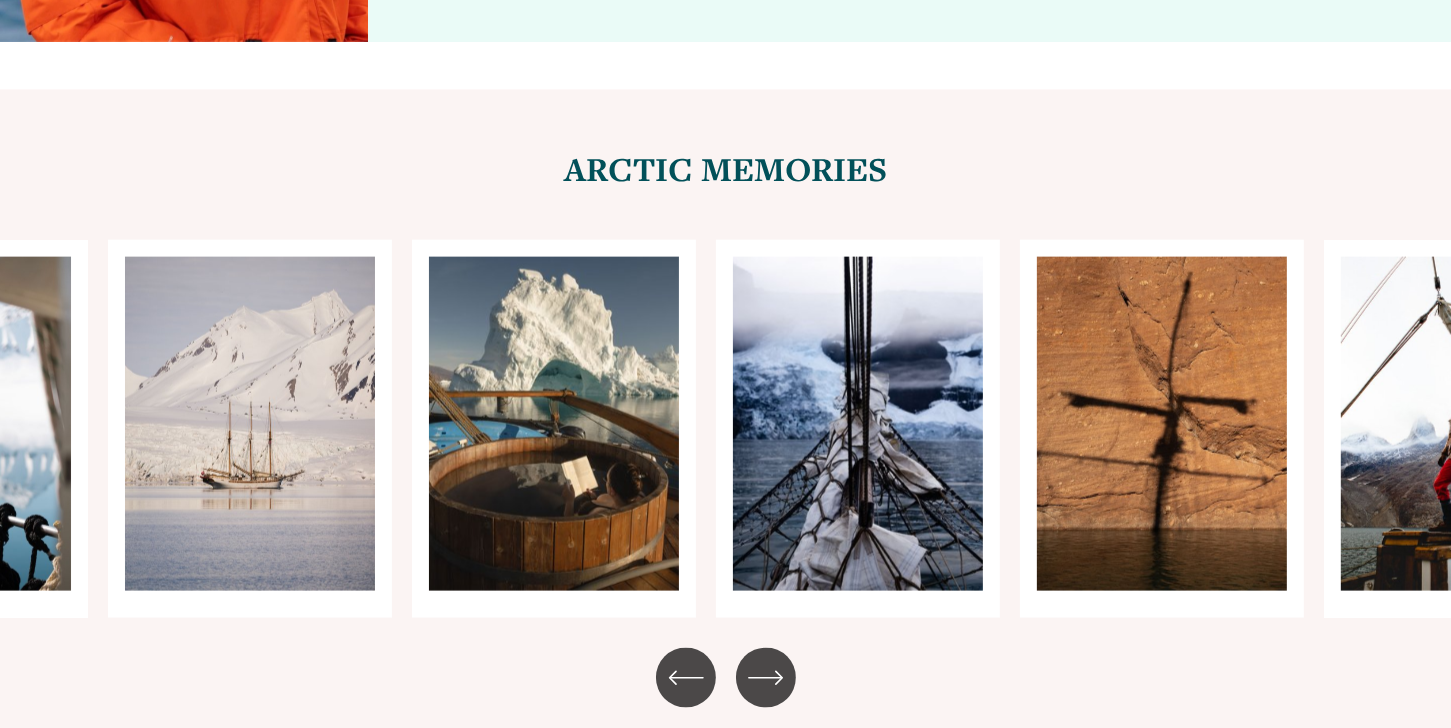 click 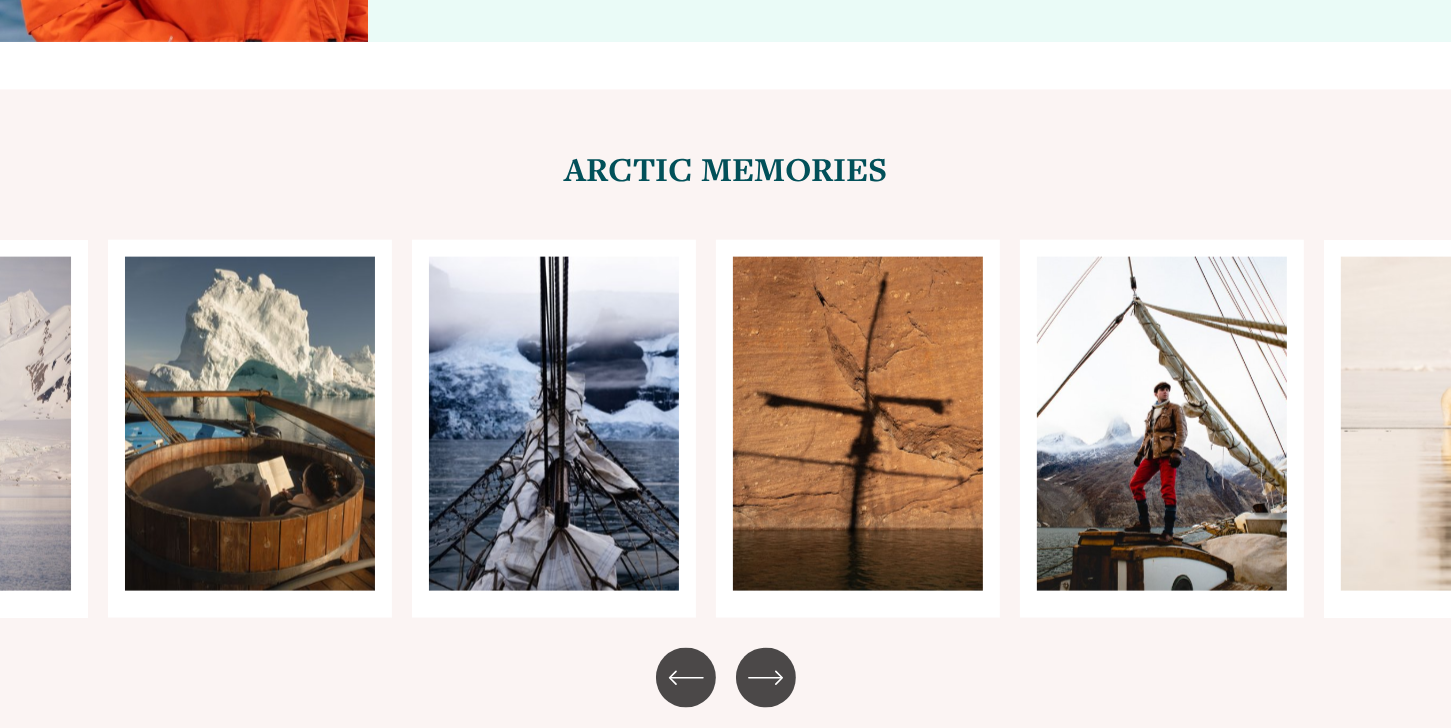 click 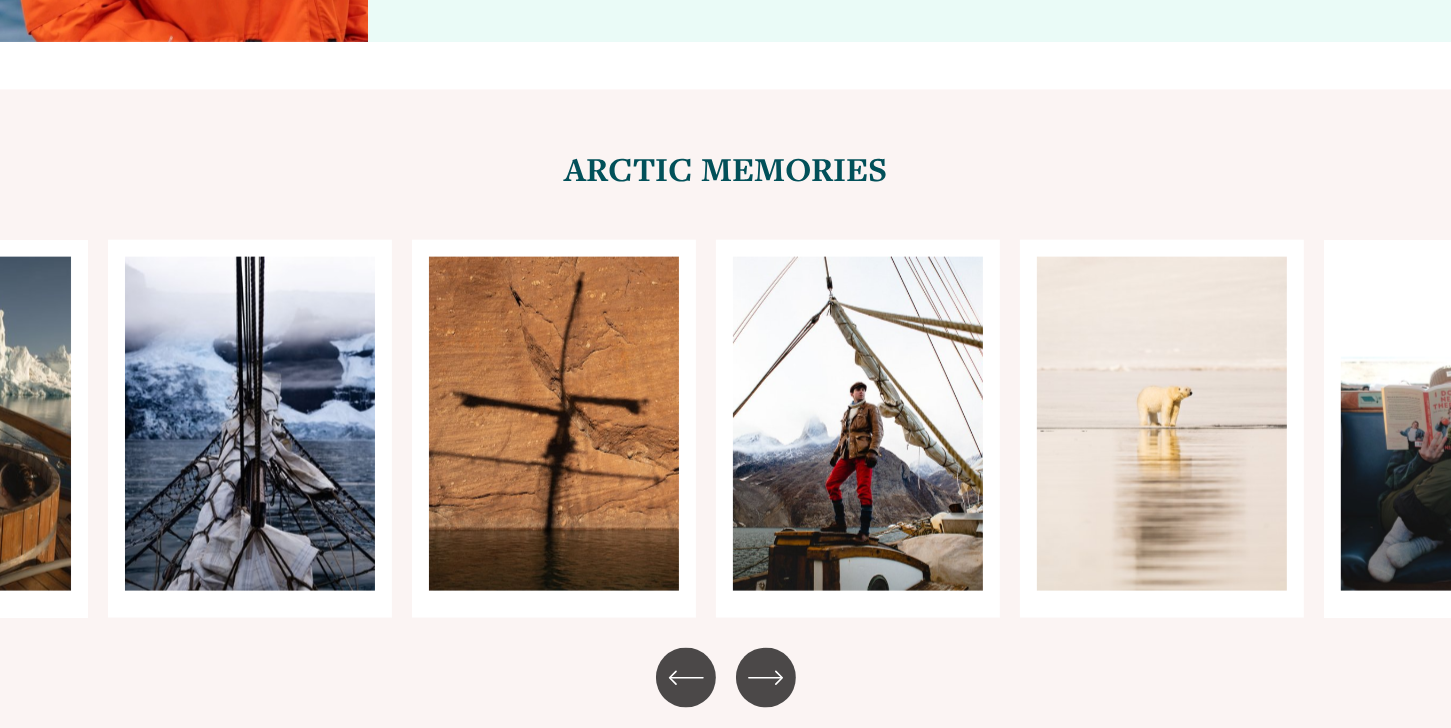 click 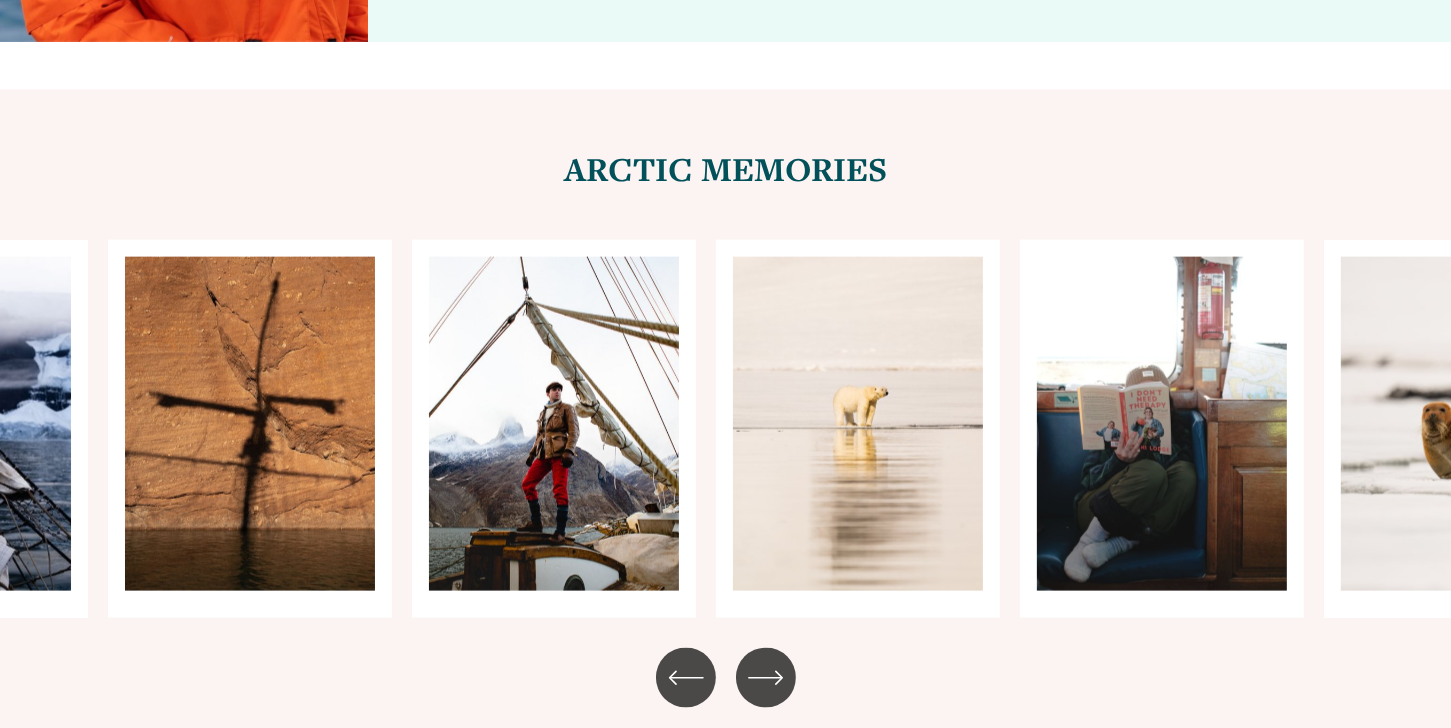 click 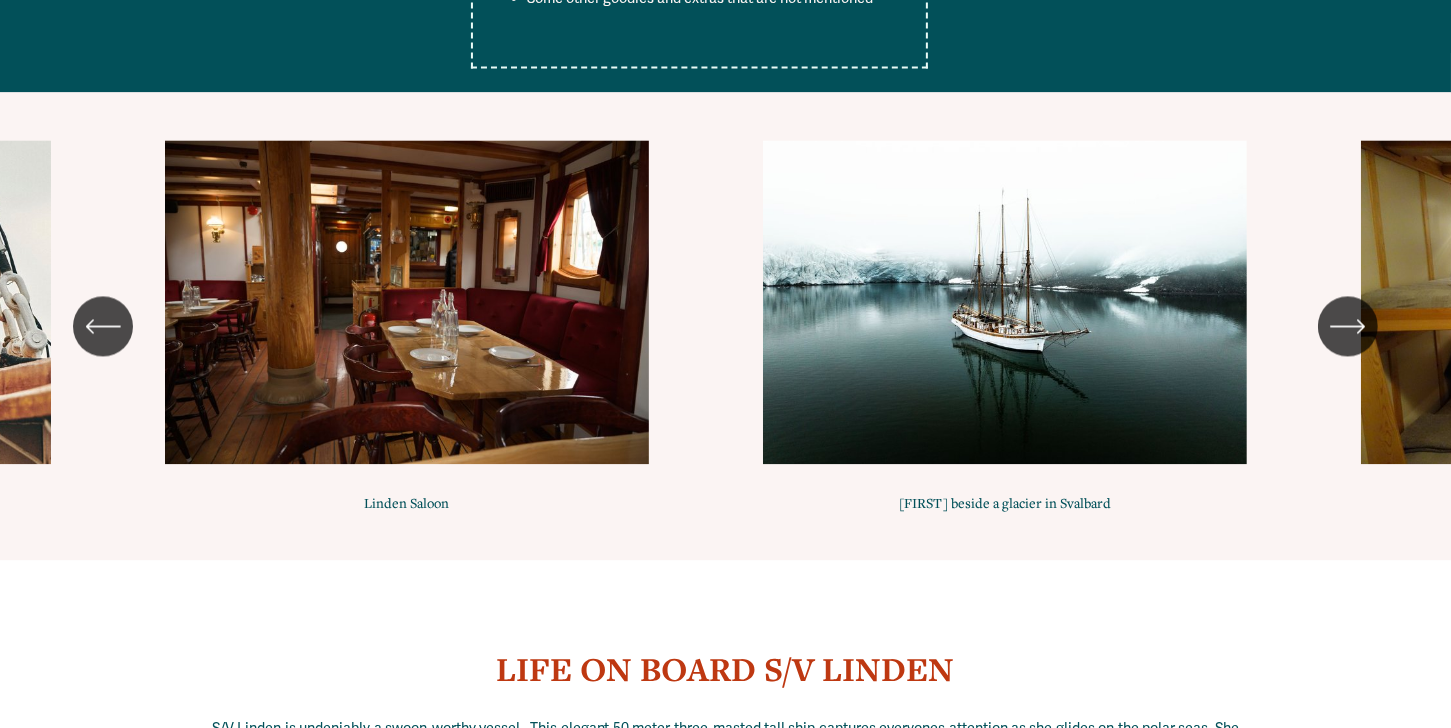 scroll, scrollTop: 11380, scrollLeft: 0, axis: vertical 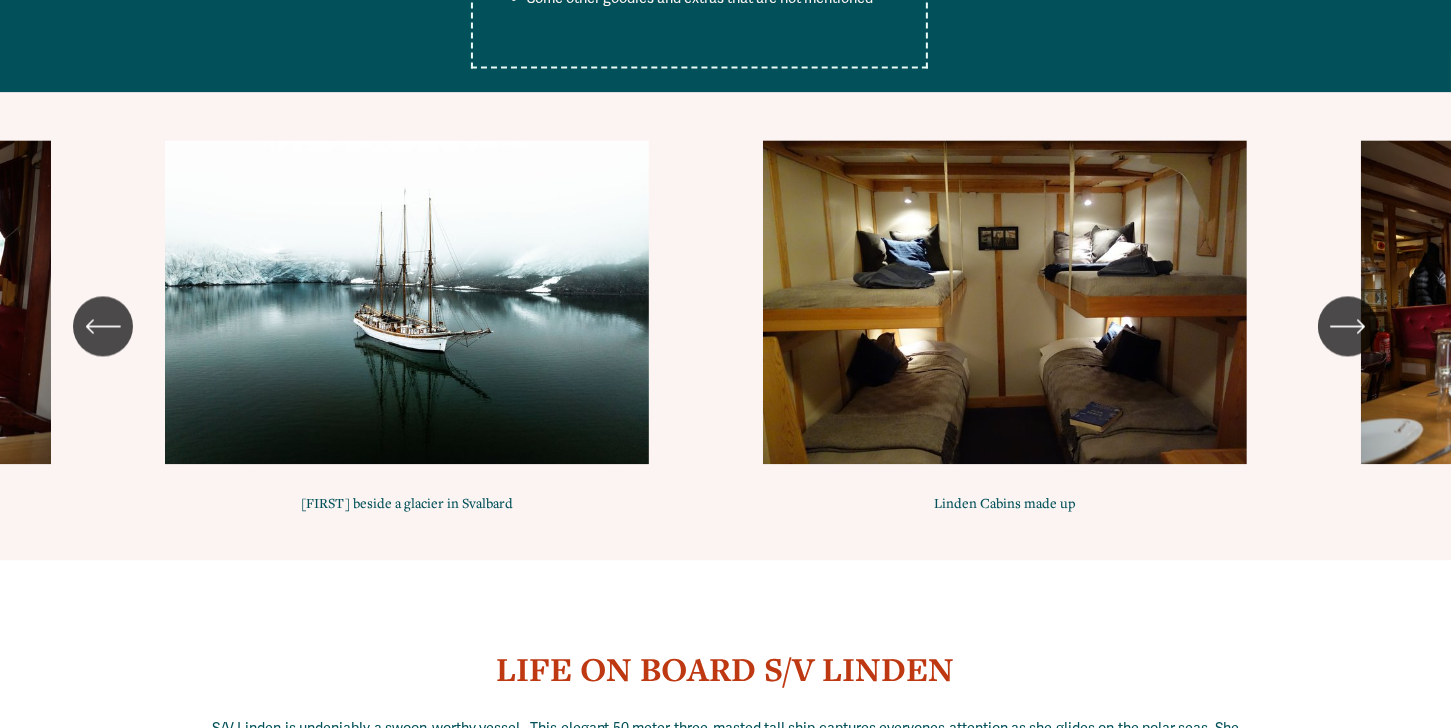 click 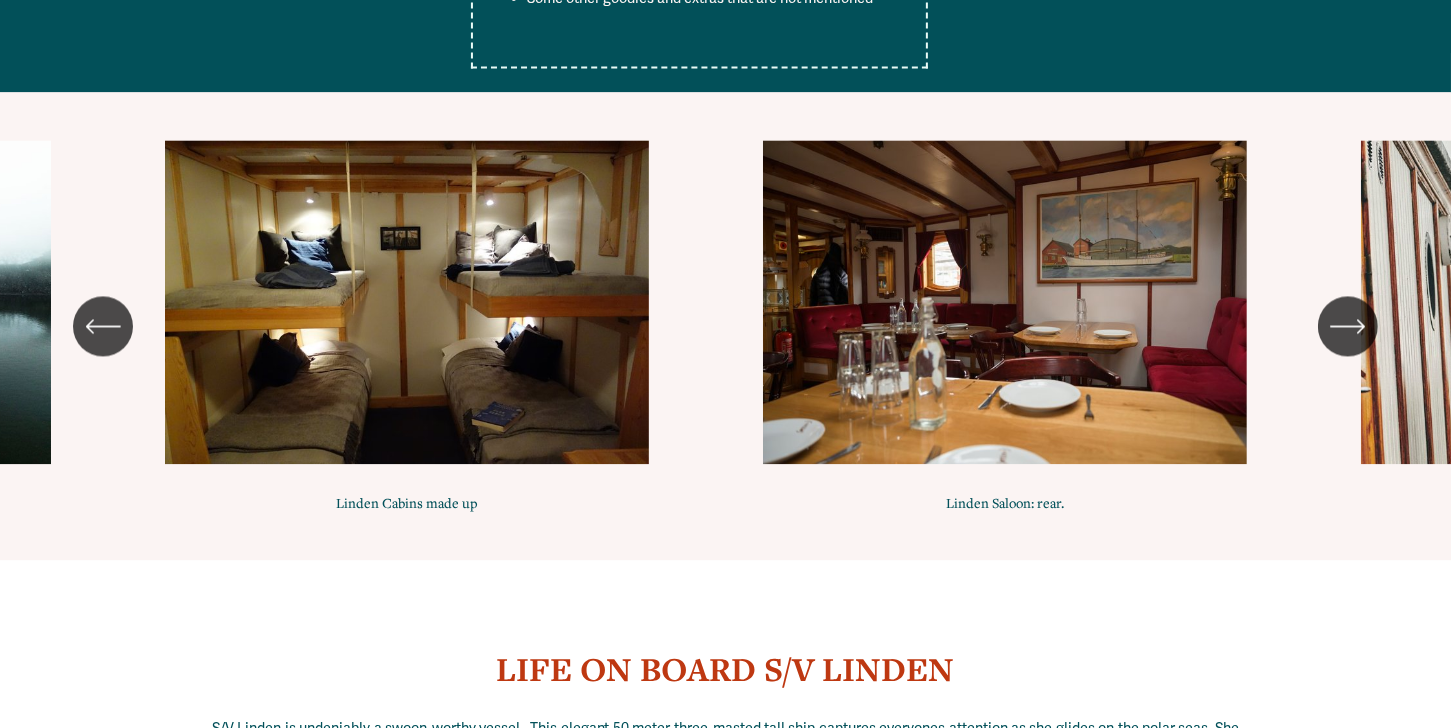 click 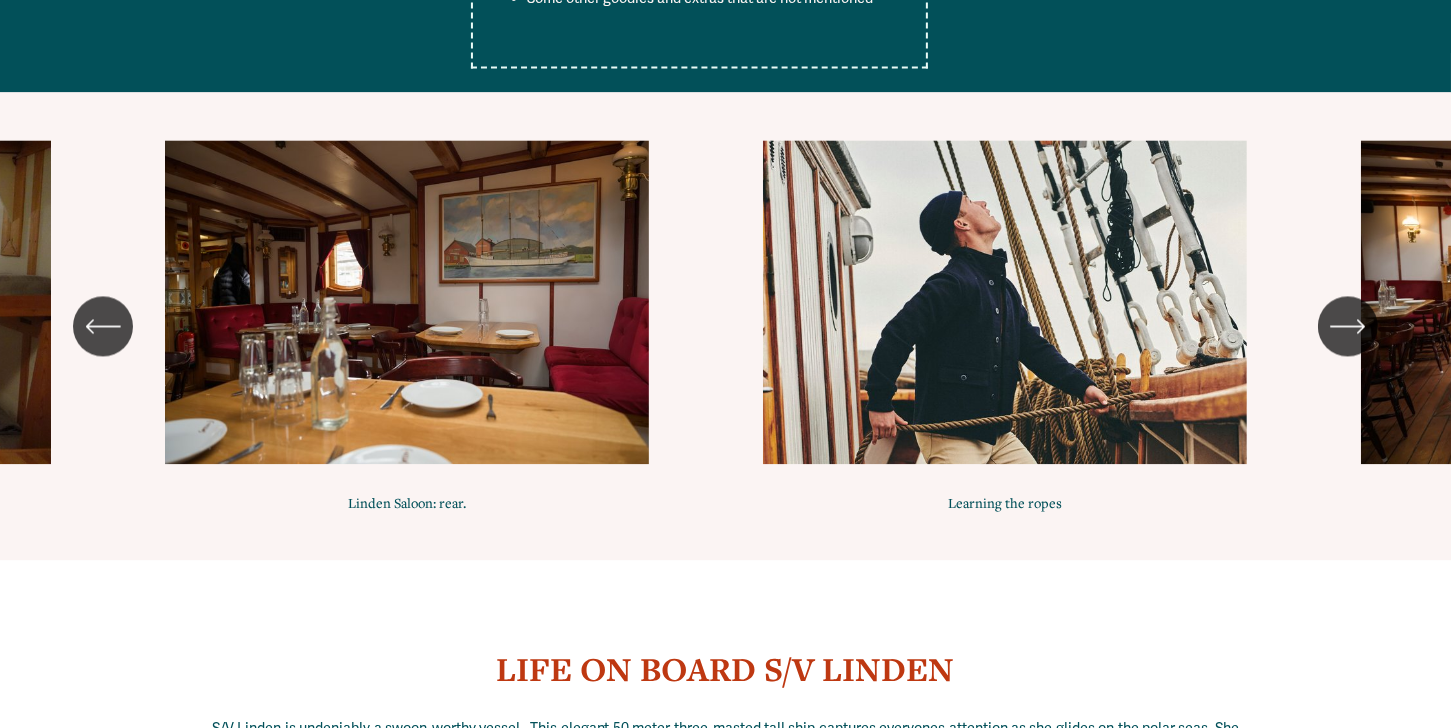 click 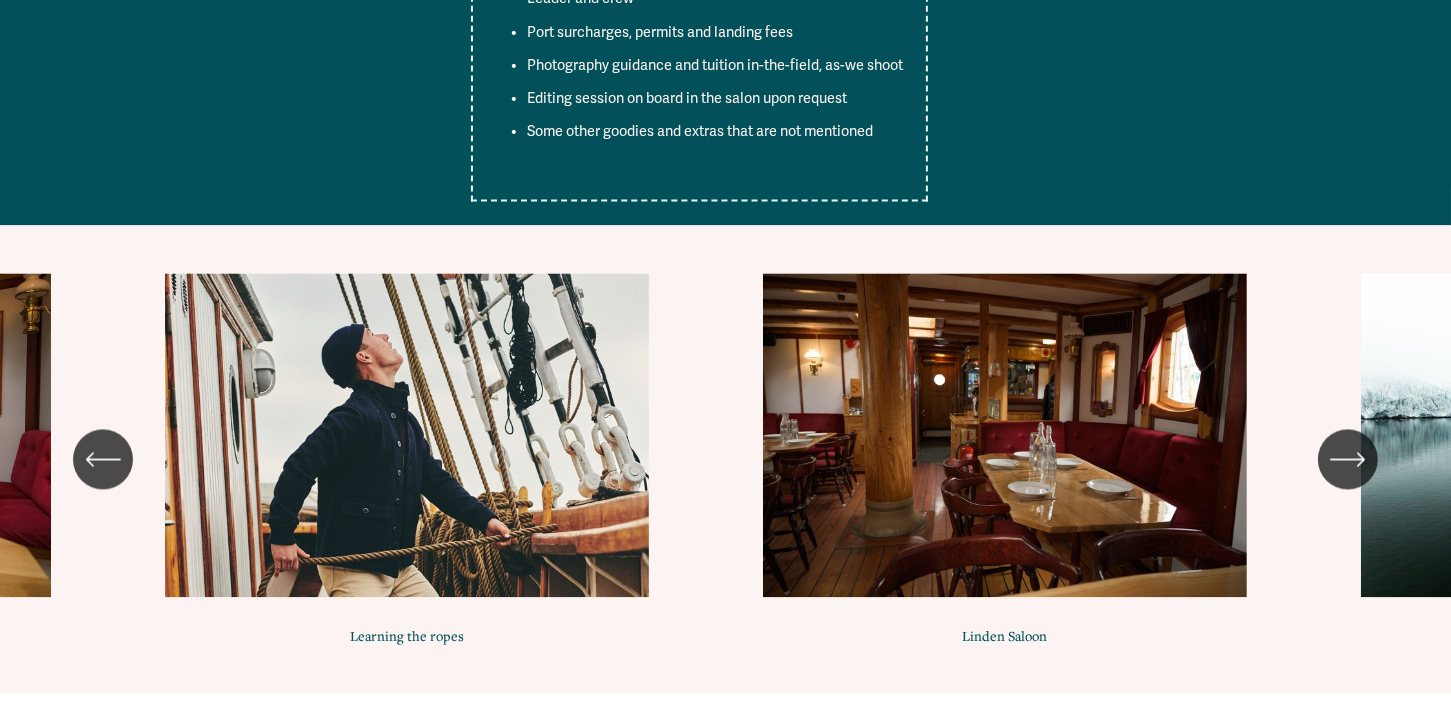 scroll, scrollTop: 11248, scrollLeft: 0, axis: vertical 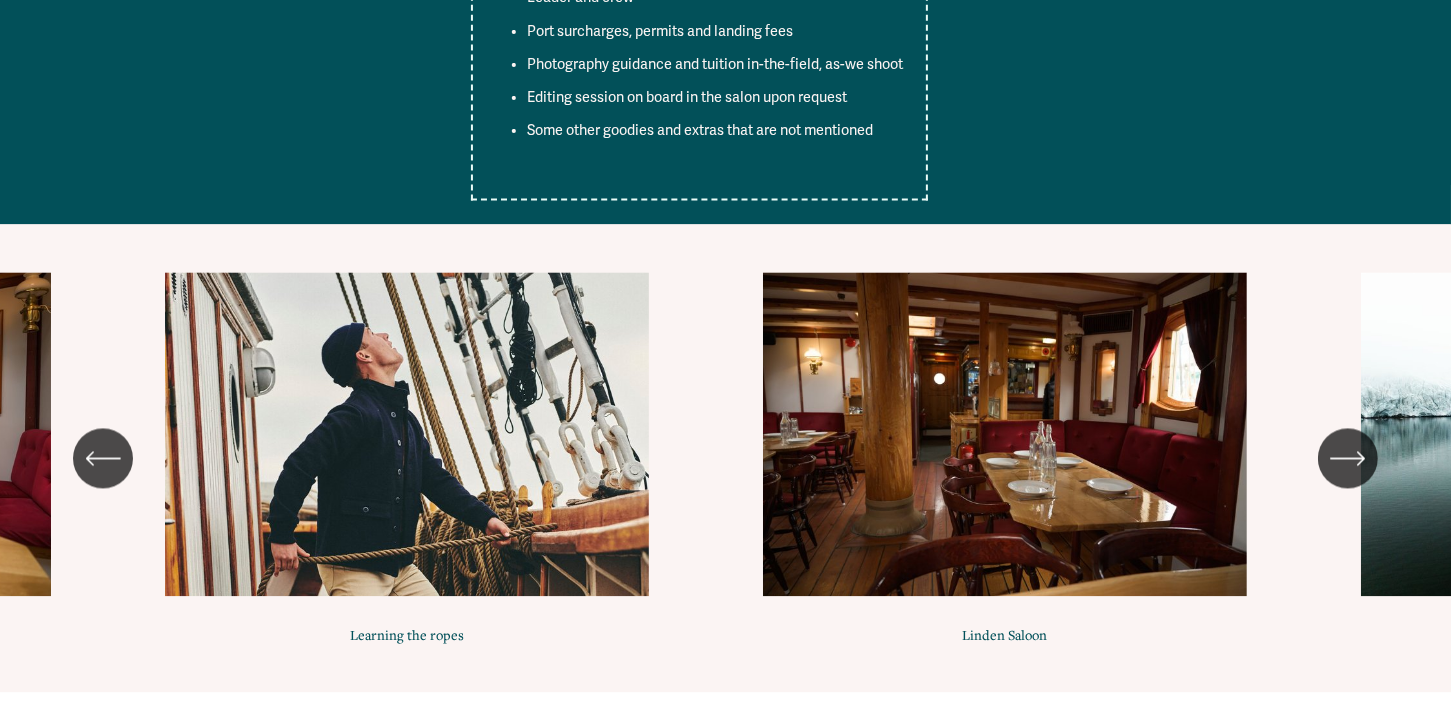 click 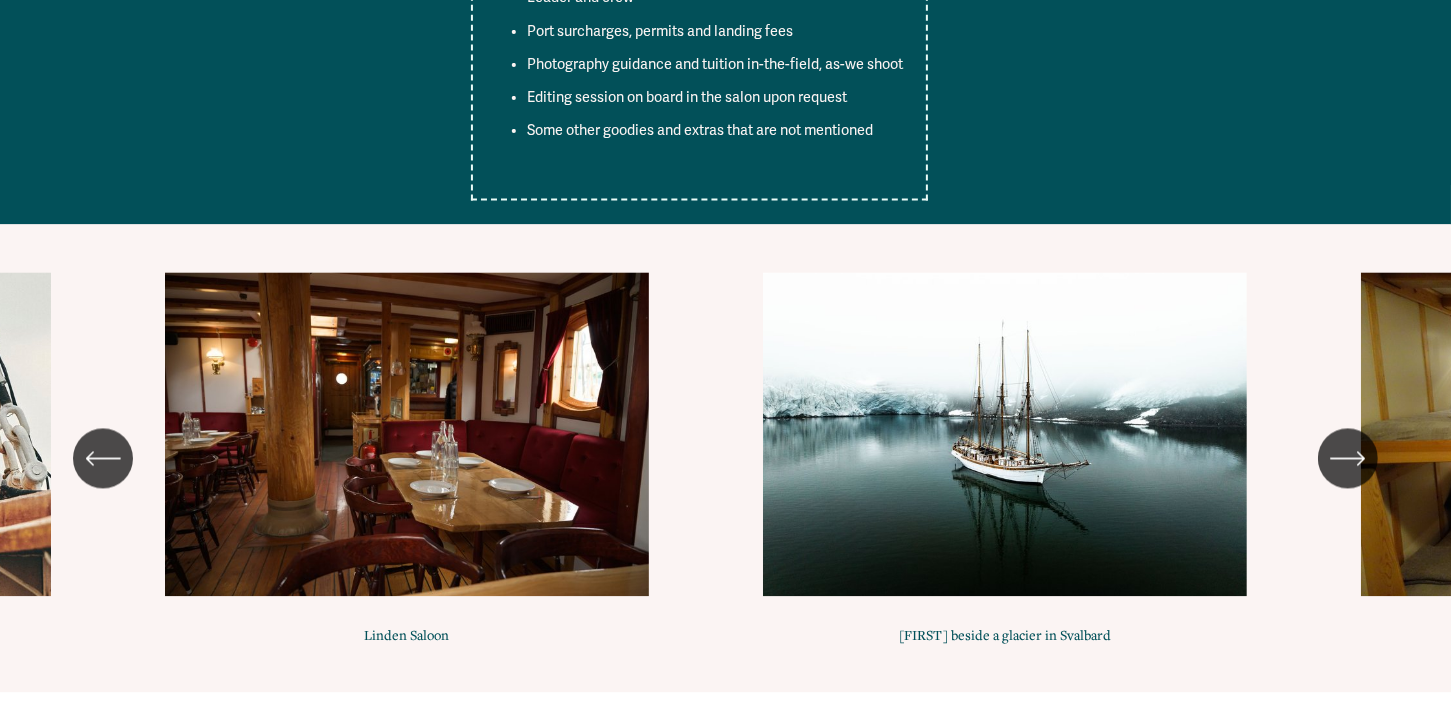scroll, scrollTop: 10718, scrollLeft: 0, axis: vertical 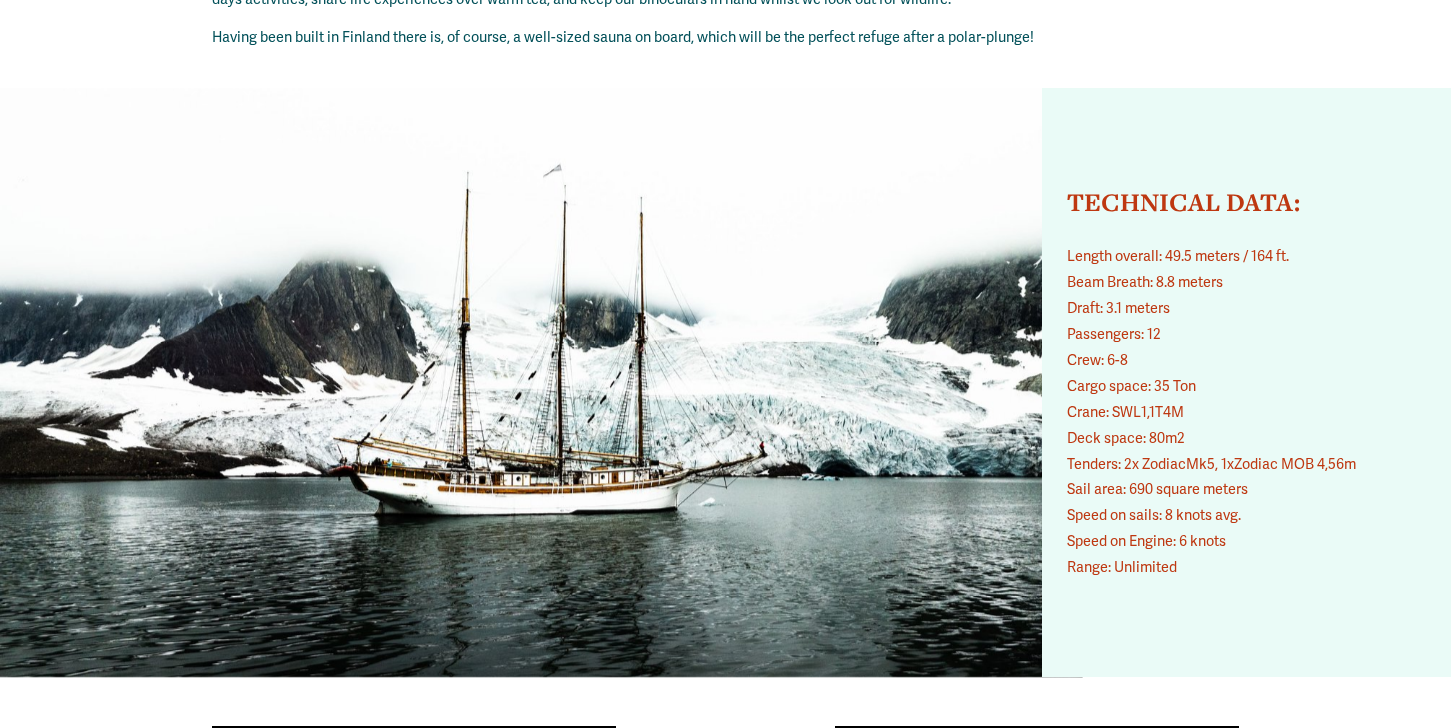 click at bounding box center [541, 383] 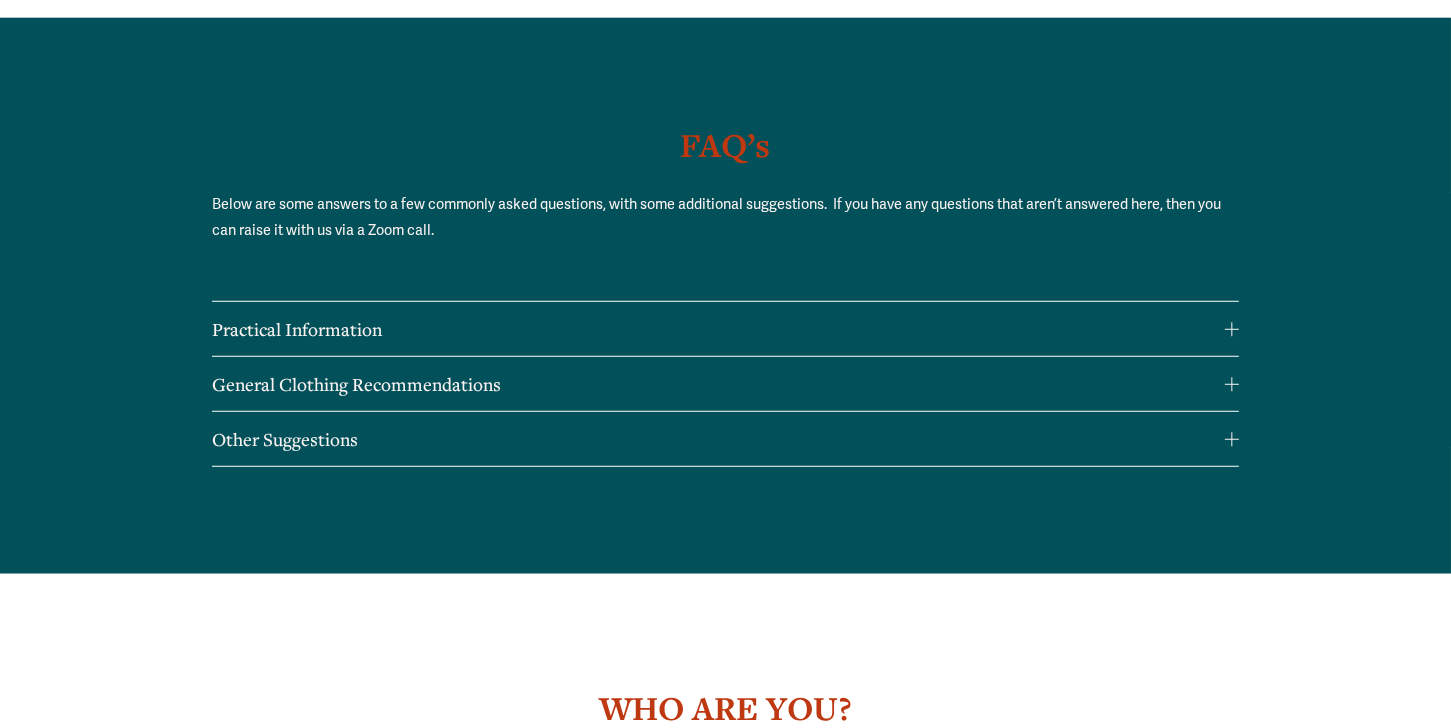 scroll, scrollTop: 15808, scrollLeft: 0, axis: vertical 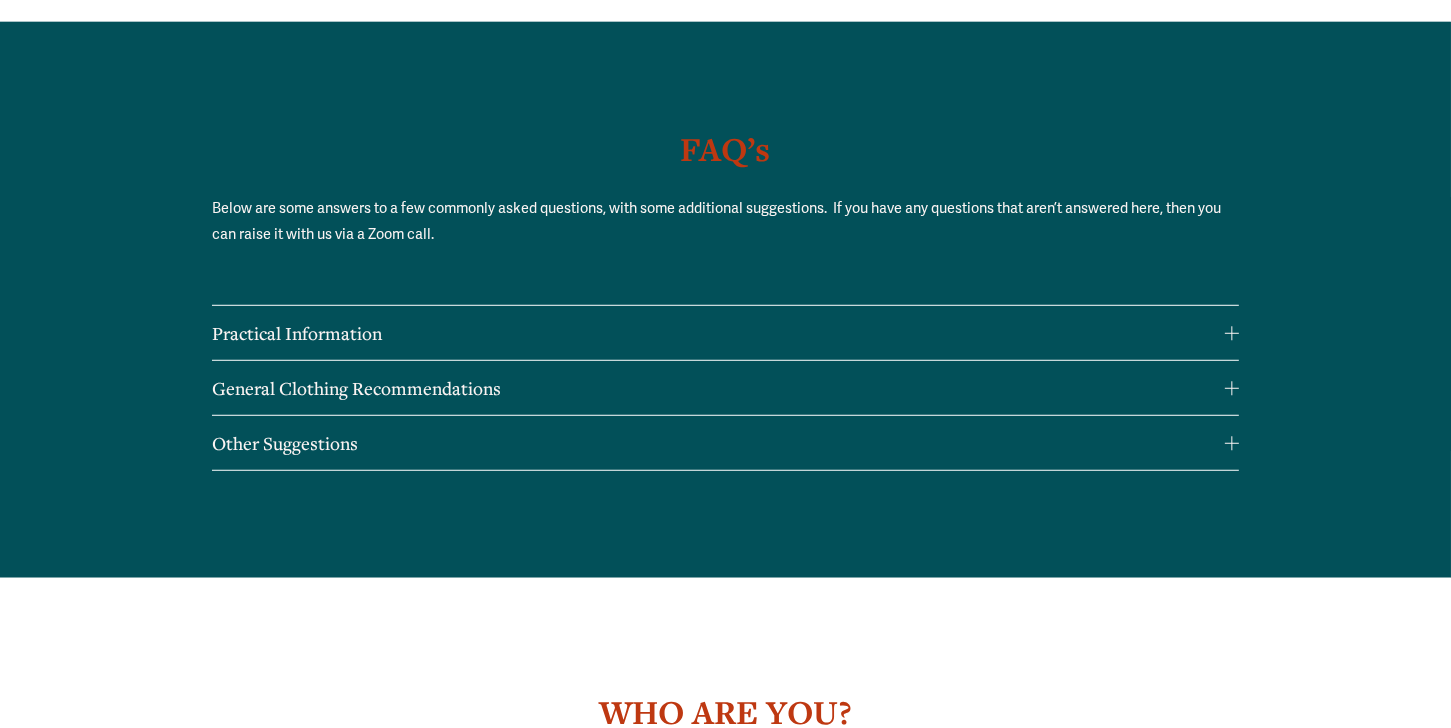 click on "General Clothing Recommendations" at bounding box center [718, 388] 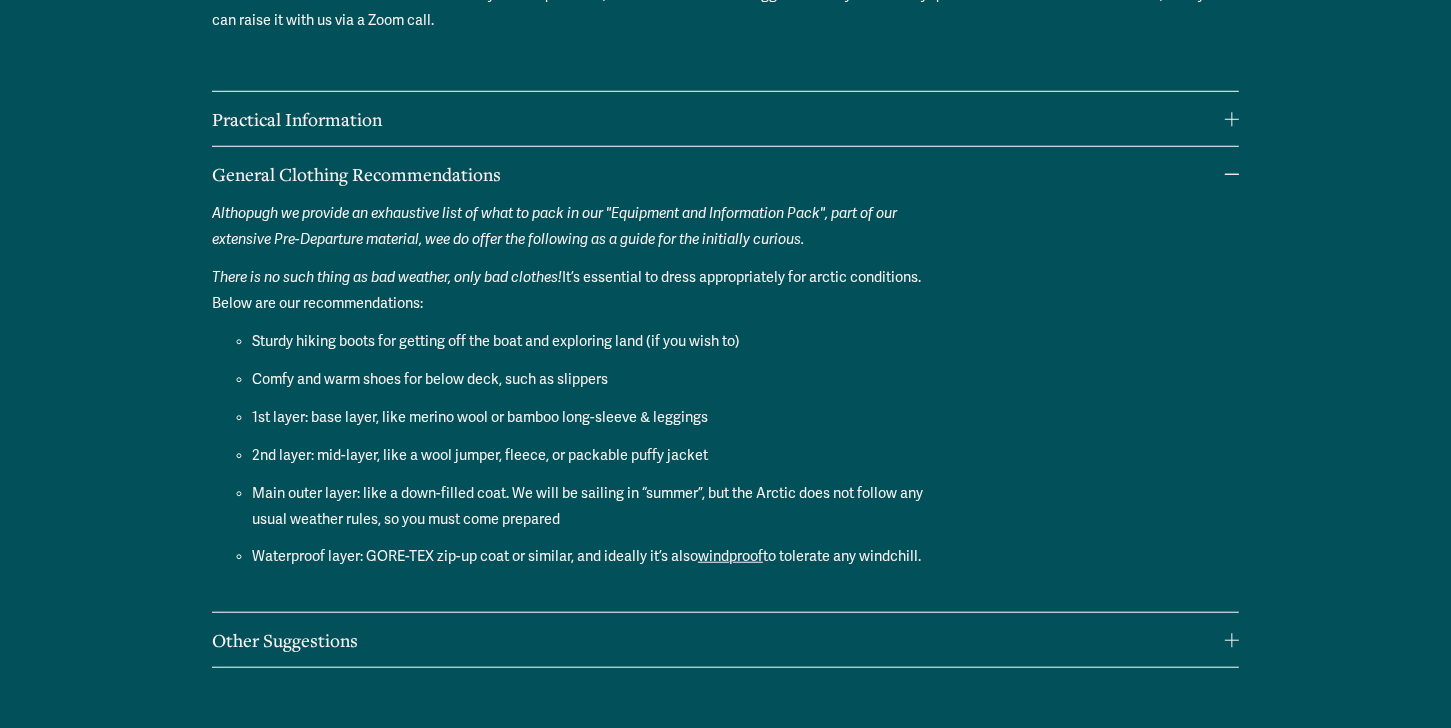 scroll, scrollTop: 16046, scrollLeft: 0, axis: vertical 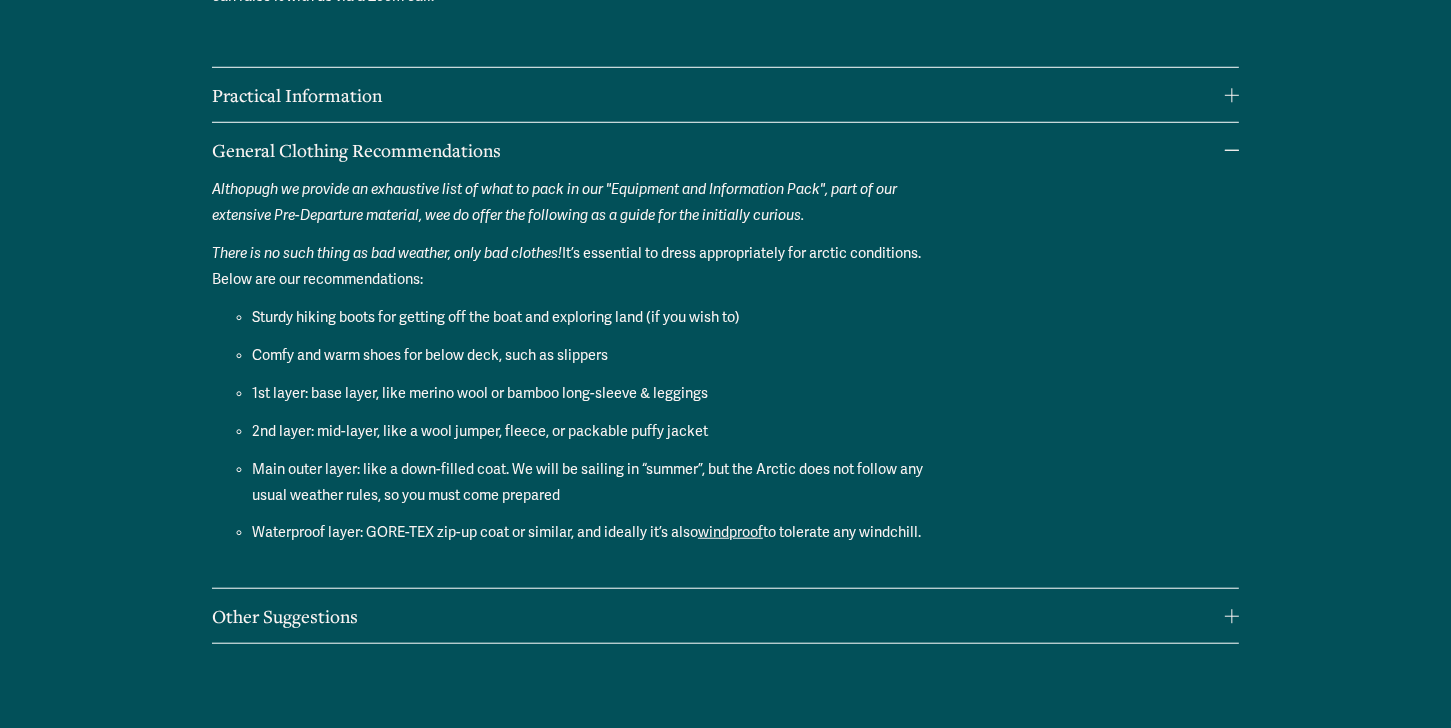 click on "Other Suggestions" at bounding box center [718, 616] 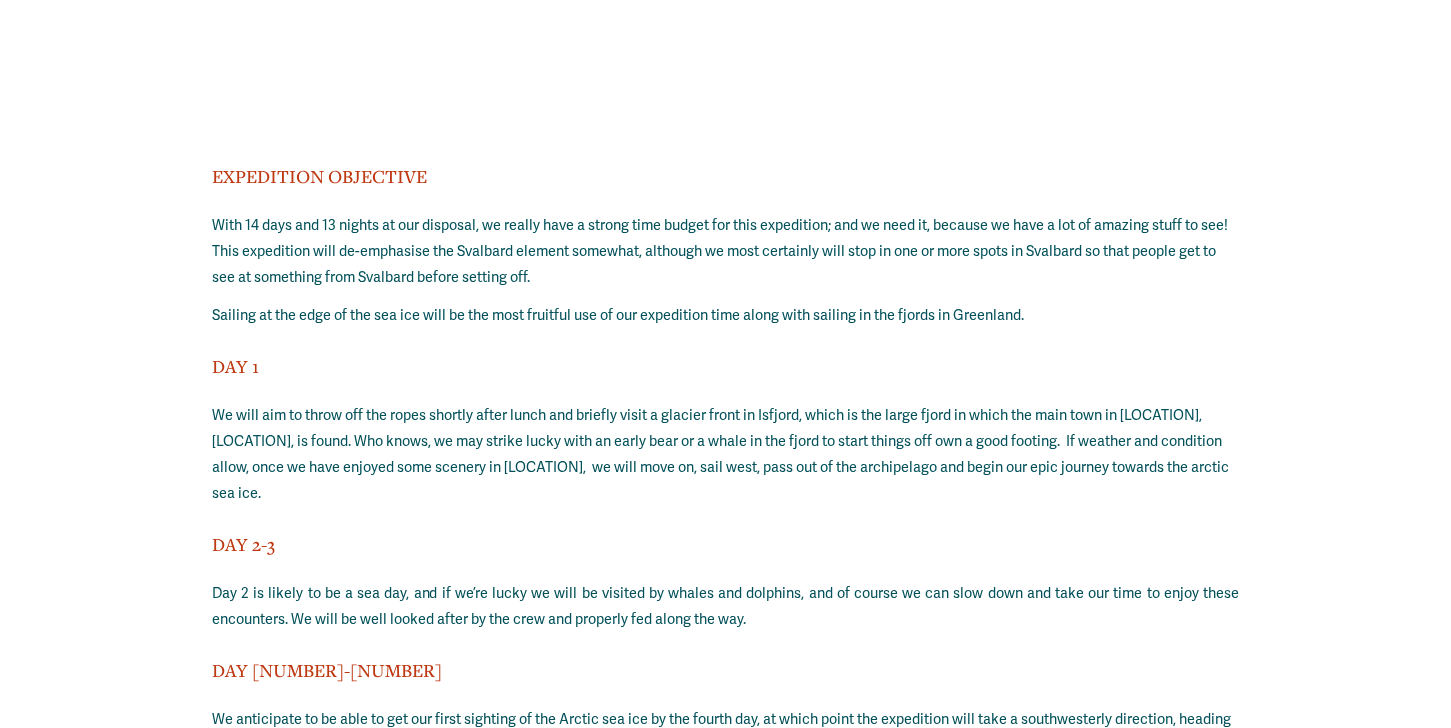 scroll, scrollTop: 14427, scrollLeft: 0, axis: vertical 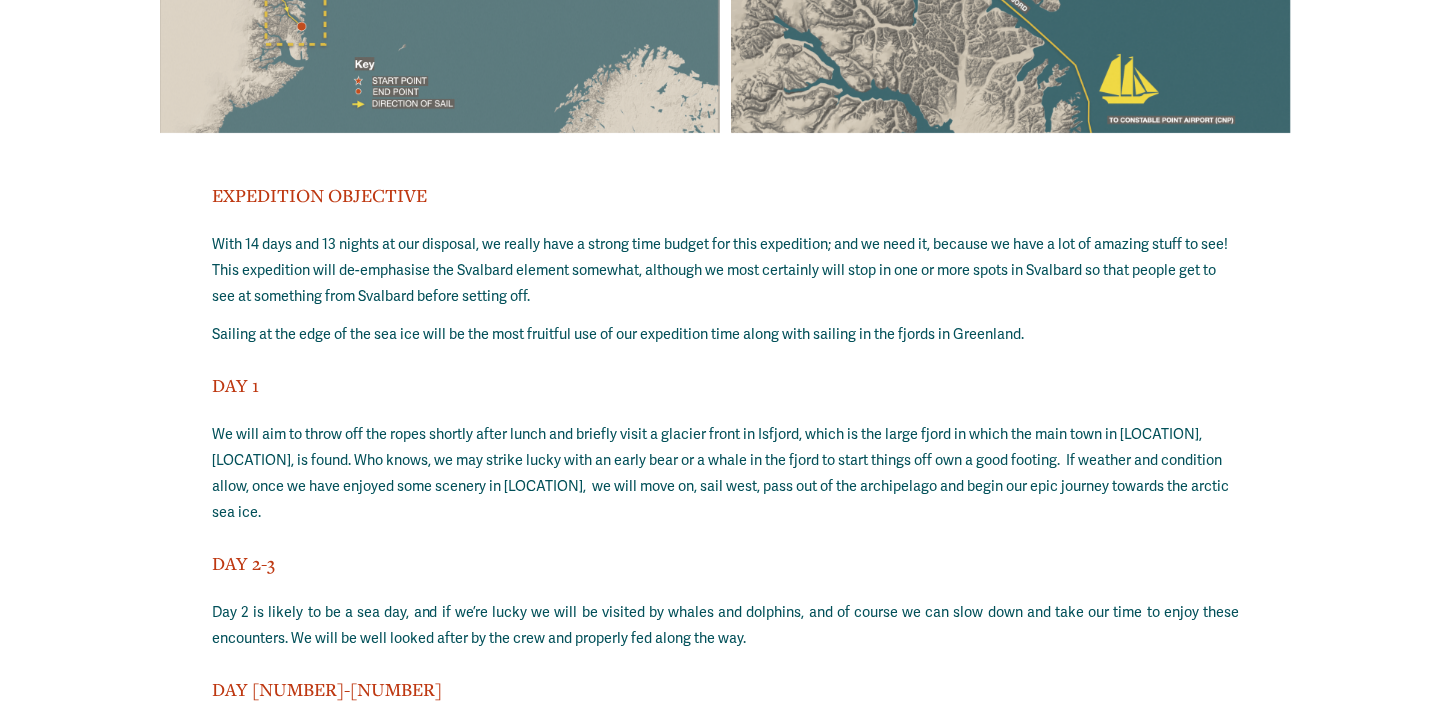 click on "Sailing at the edge of the sea ice will be the most fruitful use of our expedition time along with sailing in the fjords in Greenland." at bounding box center (725, 335) 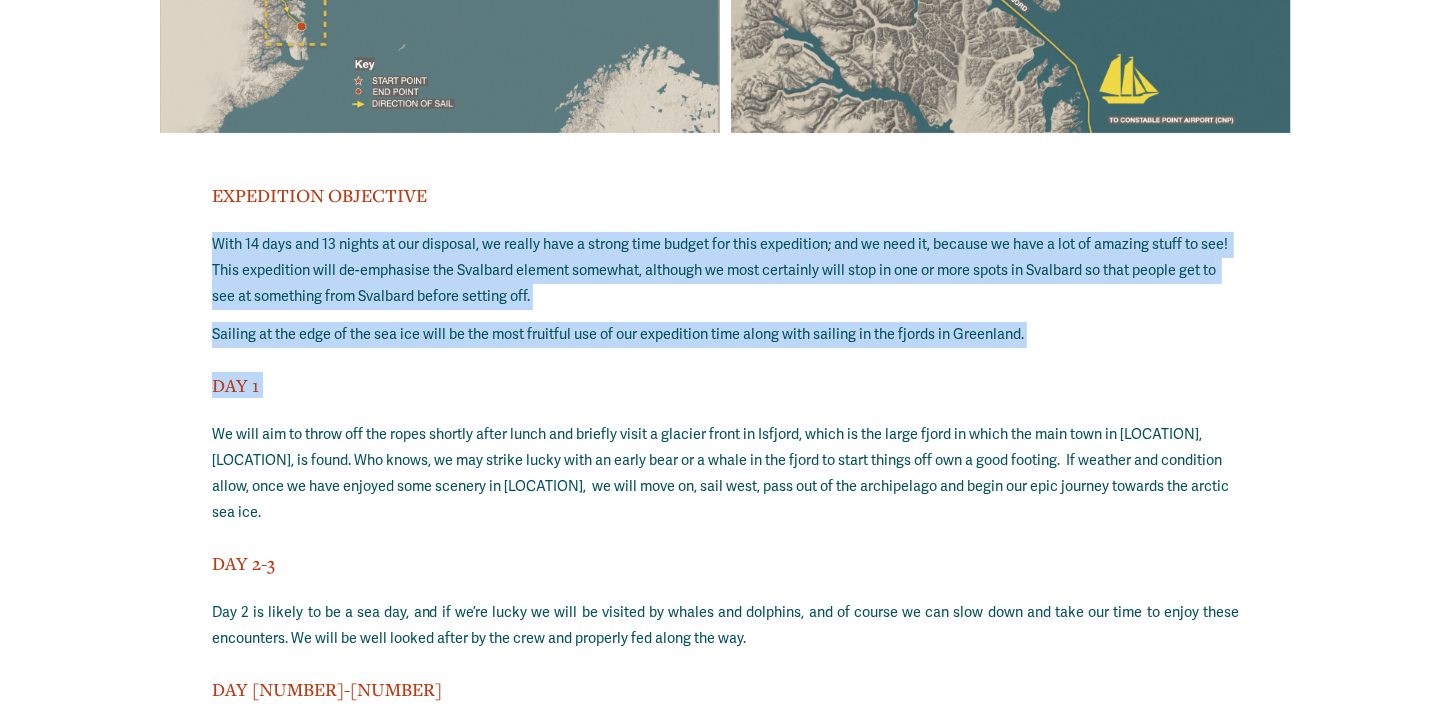 drag, startPoint x: 1398, startPoint y: 261, endPoint x: 1385, endPoint y: 352, distance: 91.92388 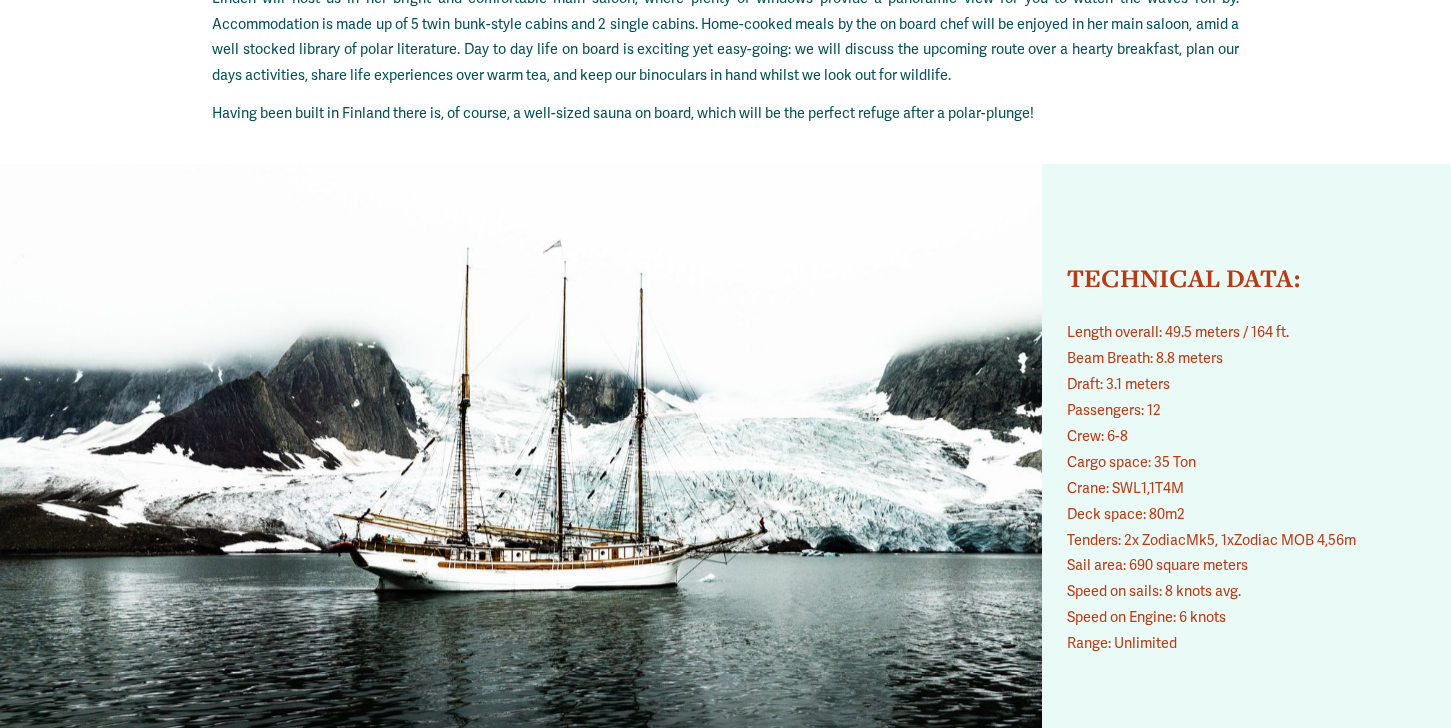 scroll, scrollTop: 12201, scrollLeft: 0, axis: vertical 